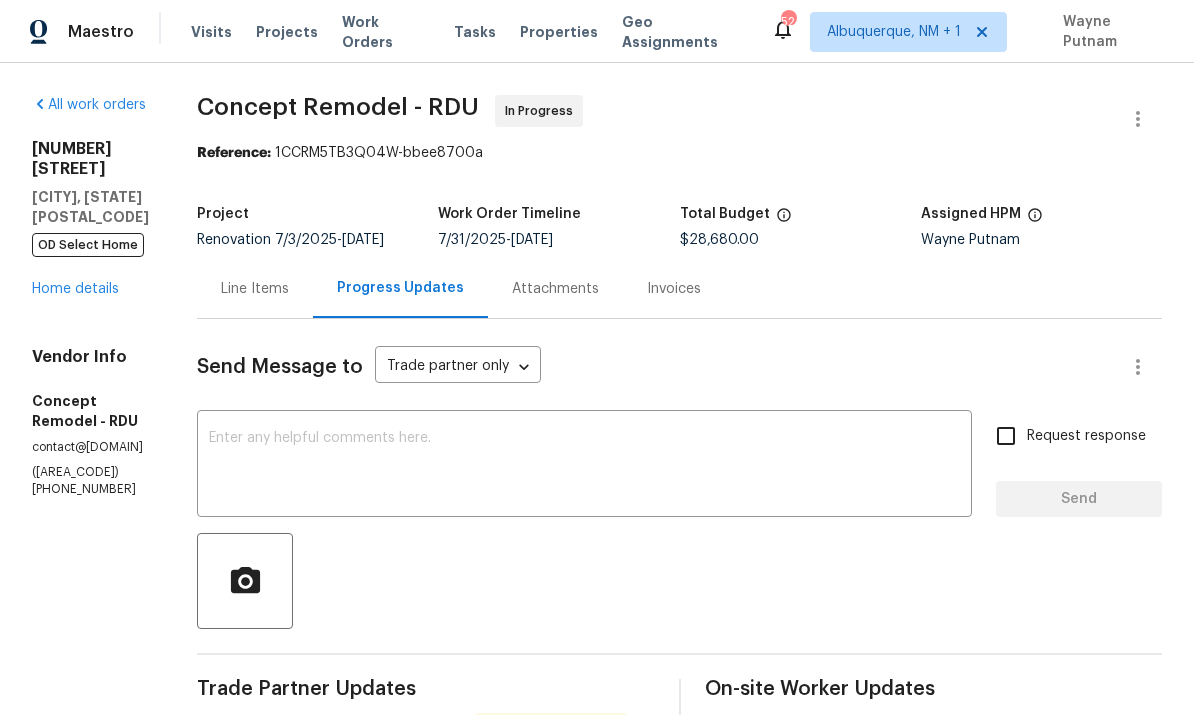 scroll, scrollTop: 0, scrollLeft: 0, axis: both 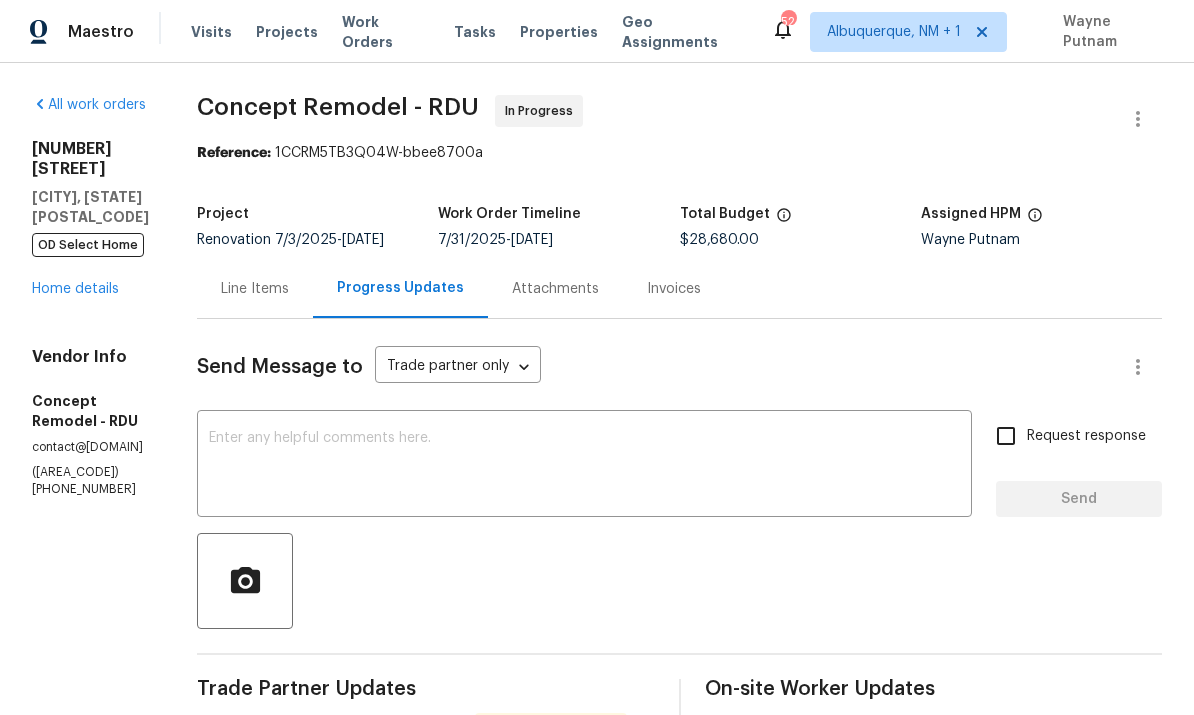 click on "Home details" at bounding box center [75, 289] 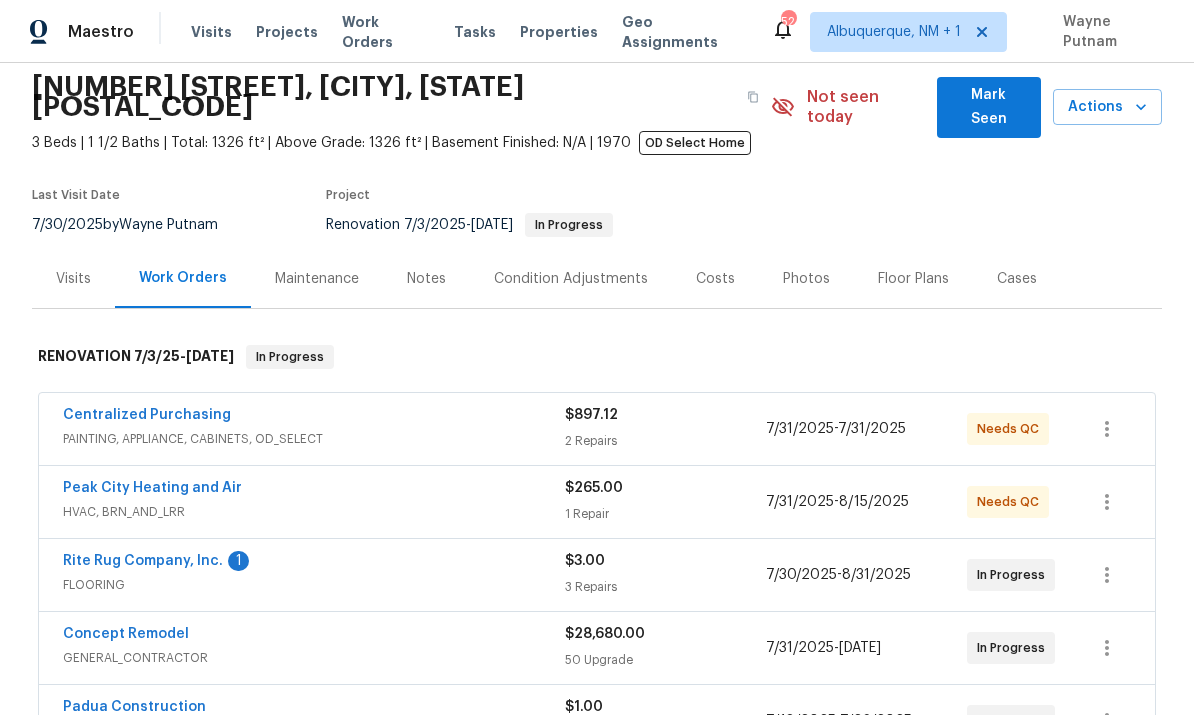 scroll, scrollTop: 84, scrollLeft: 0, axis: vertical 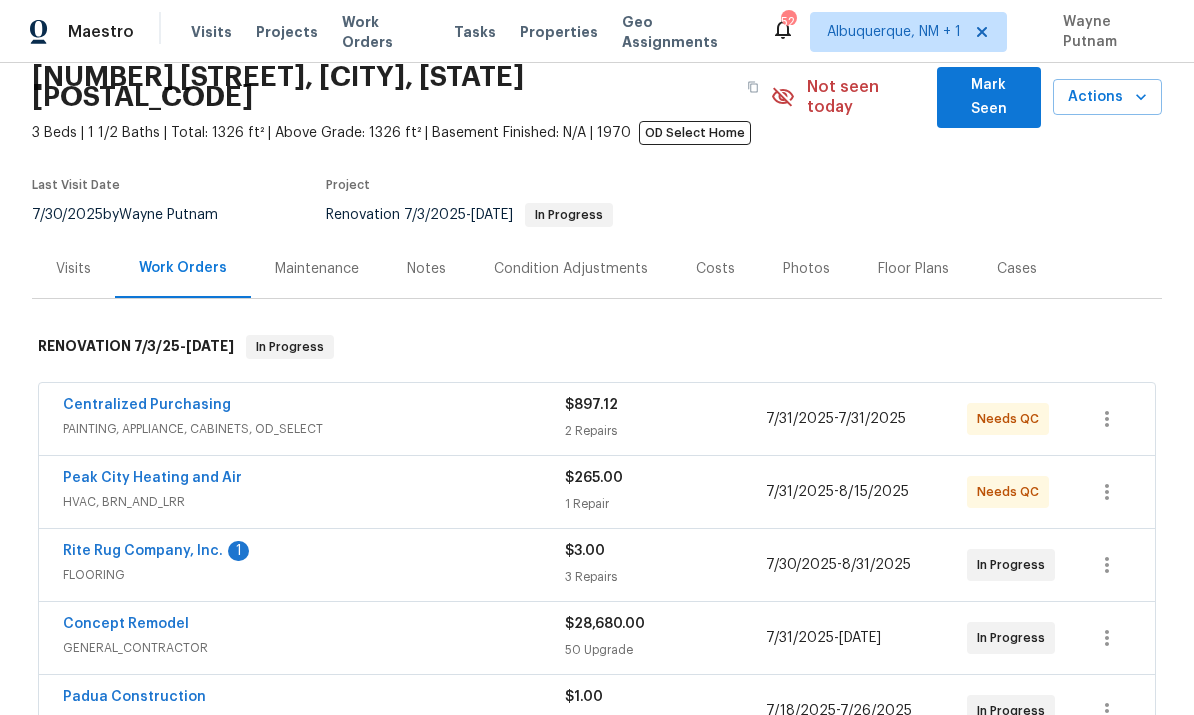 click on "Concept Remodel" at bounding box center (126, 624) 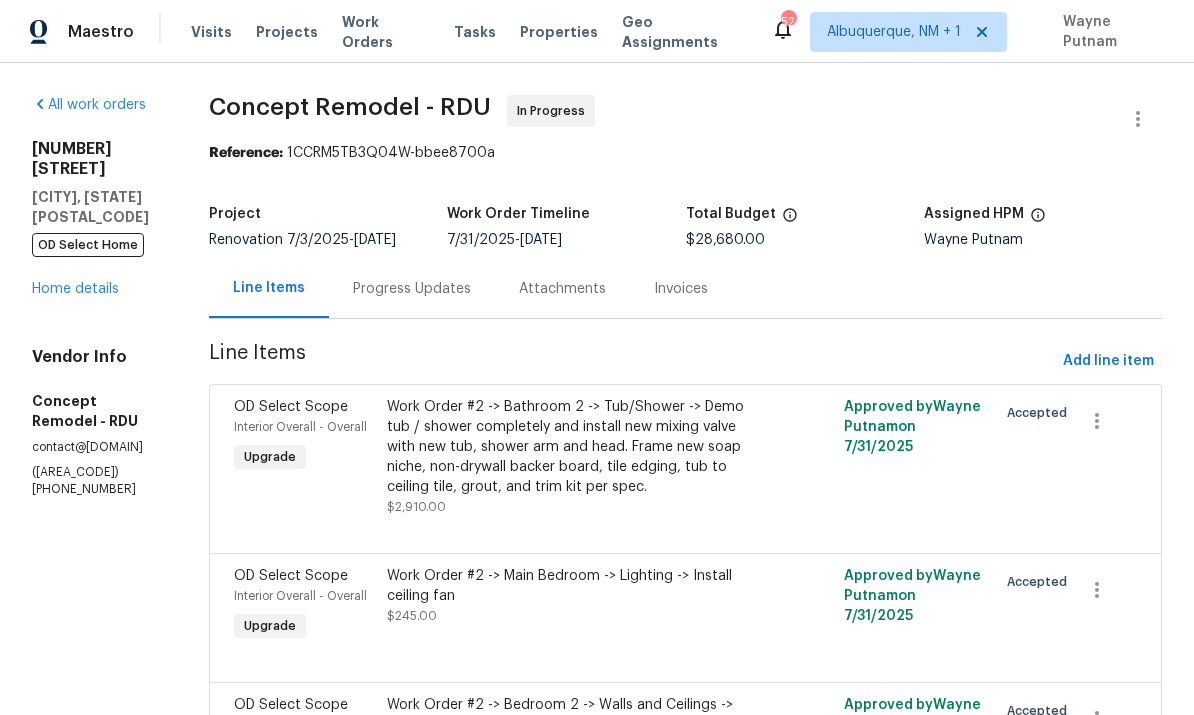 scroll, scrollTop: 0, scrollLeft: 0, axis: both 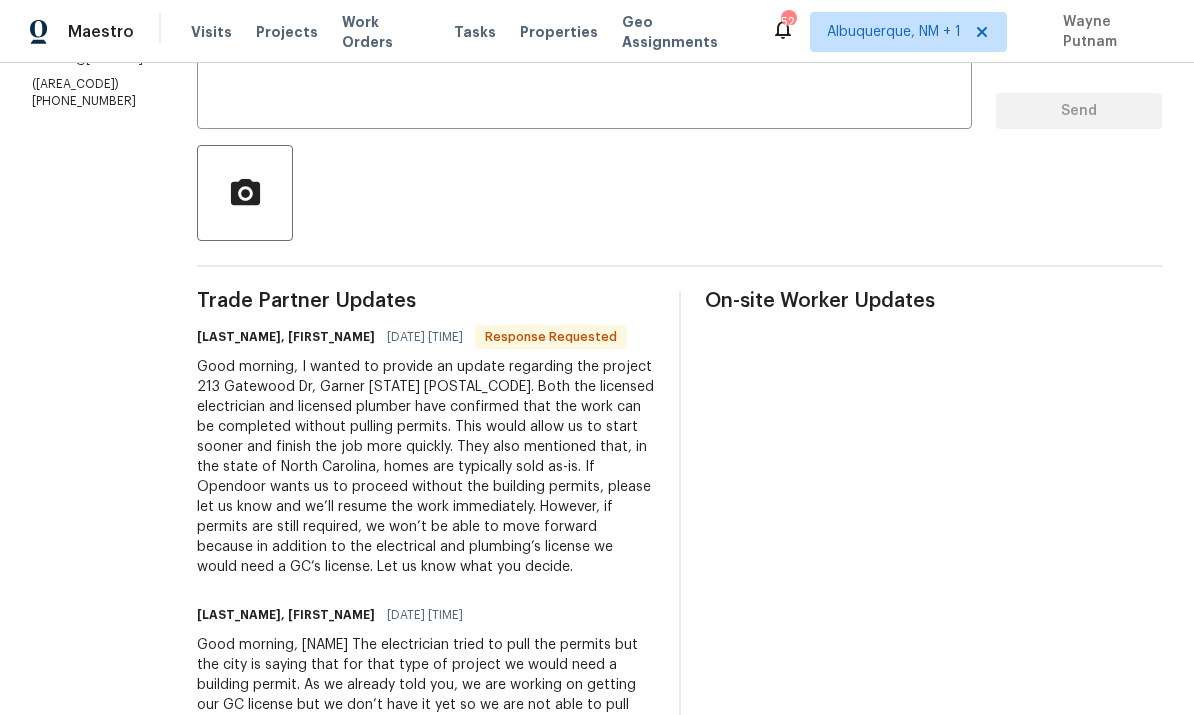 click on "Good morning,
I wanted to provide an update regarding the project 213 Gatewood Dr, Garner [STATE] [POSTAL_CODE]. Both the licensed electrician and licensed plumber have confirmed that the work can be completed without pulling permits. This would allow us to start sooner and finish the job more quickly. They also mentioned that, in the state of North Carolina, homes are typically sold as-is.
If Opendoor wants us to proceed without the building permits, please let us know and we’ll resume the work immediately. However, if permits are still required, we won’t be able to move forward because in addition to the electrical and plumbing’s license we would need a GC’s license.
Let us know what you decide." at bounding box center [426, 467] 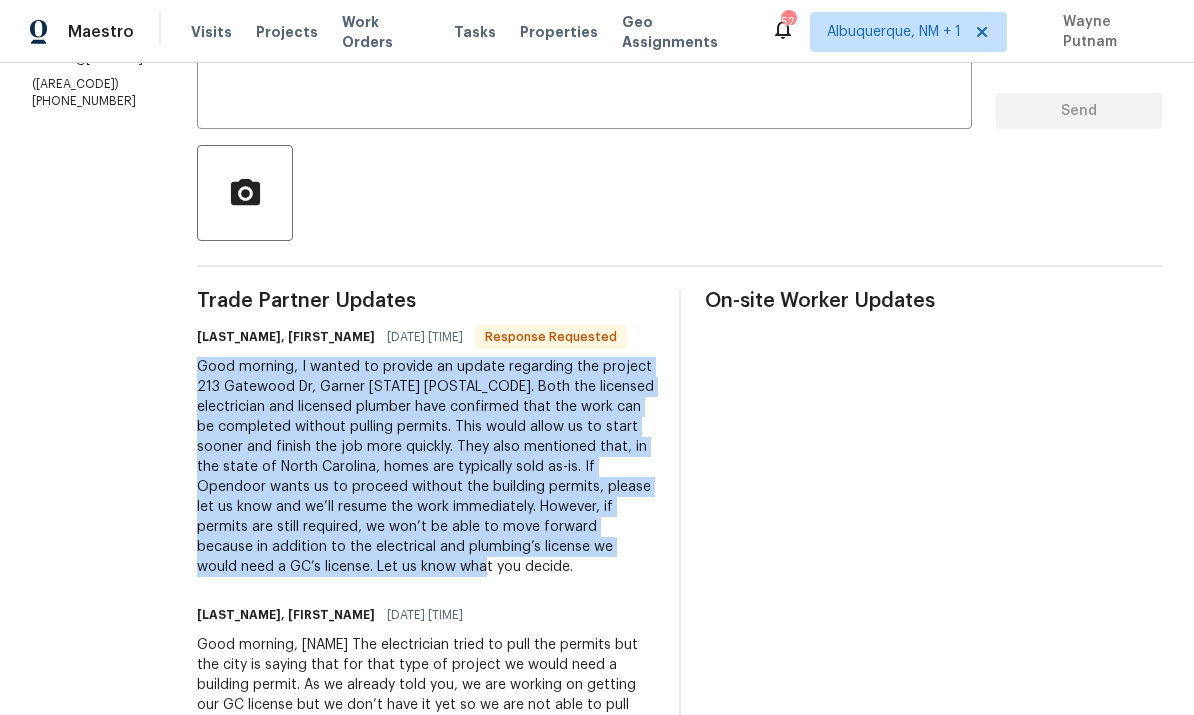 copy on "Good morning,
I wanted to provide an update regarding the project 213 Gatewood Dr, Garner [STATE] [POSTAL_CODE]. Both the licensed electrician and licensed plumber have confirmed that the work can be completed without pulling permits. This would allow us to start sooner and finish the job more quickly. They also mentioned that, in the state of North Carolina, homes are typically sold as-is.
If Opendoor wants us to proceed without the building permits, please let us know and we’ll resume the work immediately. However, if permits are still required, we won’t be able to move forward because in addition to the electrical and plumbing’s license we would need a GC’s license.
Let us know what you decide." 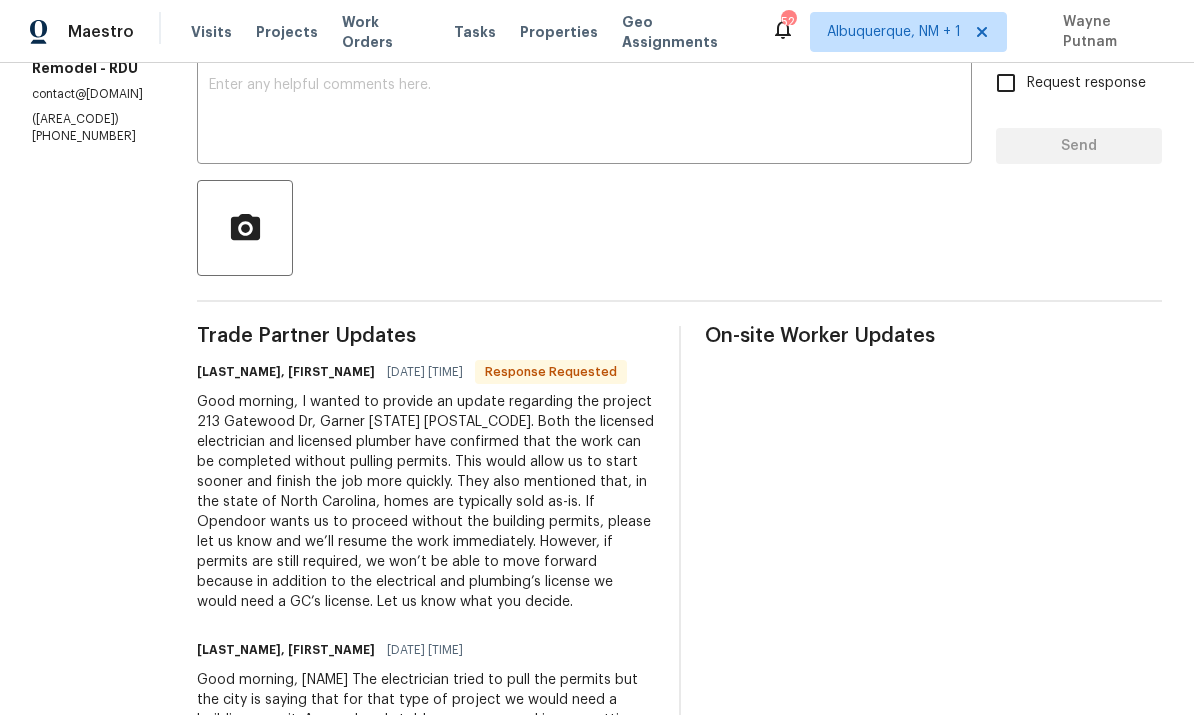 scroll, scrollTop: 337, scrollLeft: 0, axis: vertical 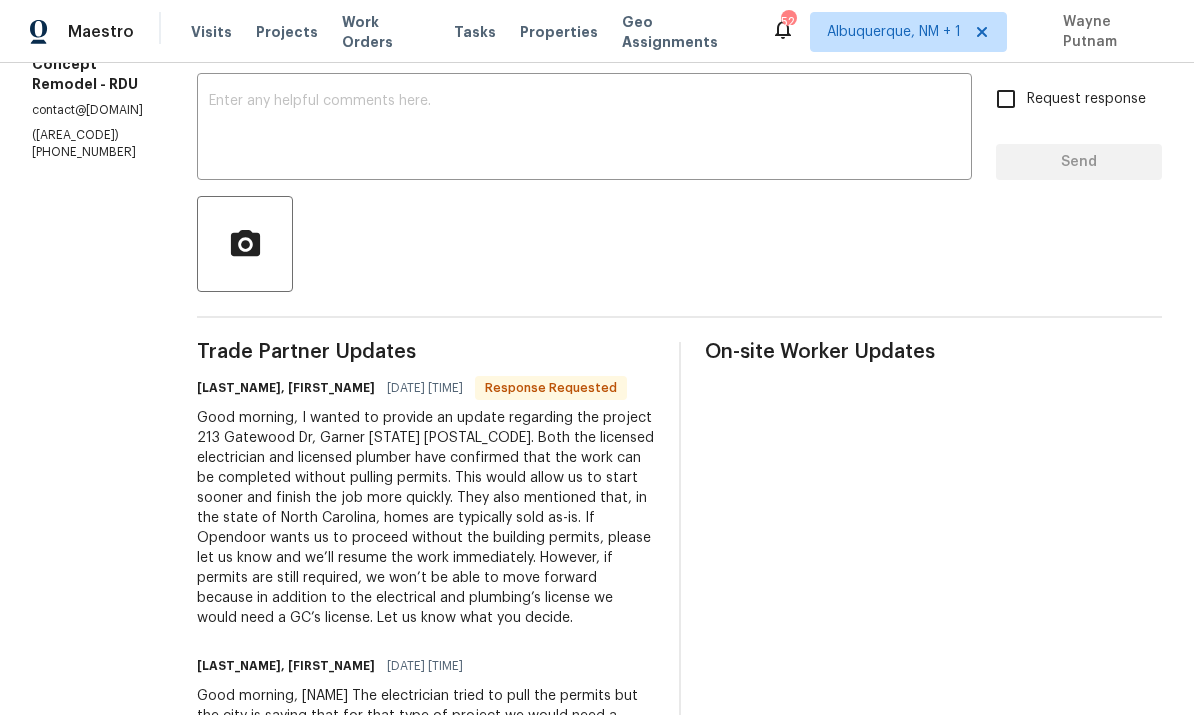 click at bounding box center [584, 129] 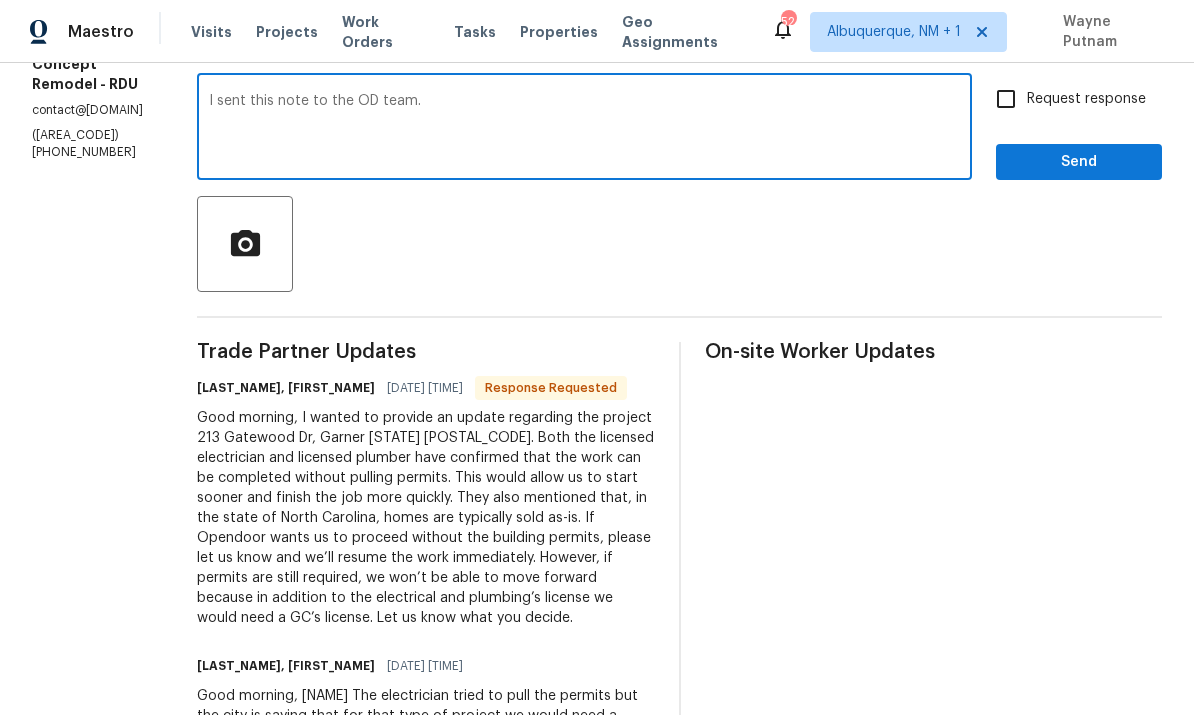 type on "I sent this note to the OD team." 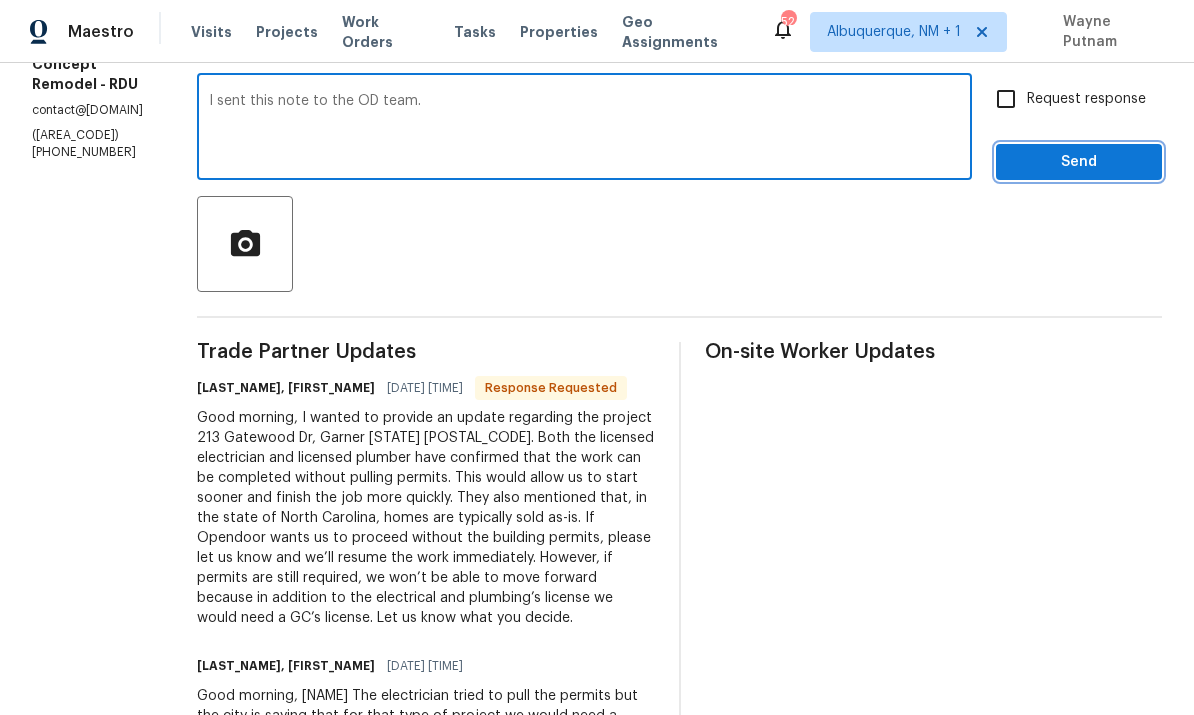 click on "Send" at bounding box center [1079, 162] 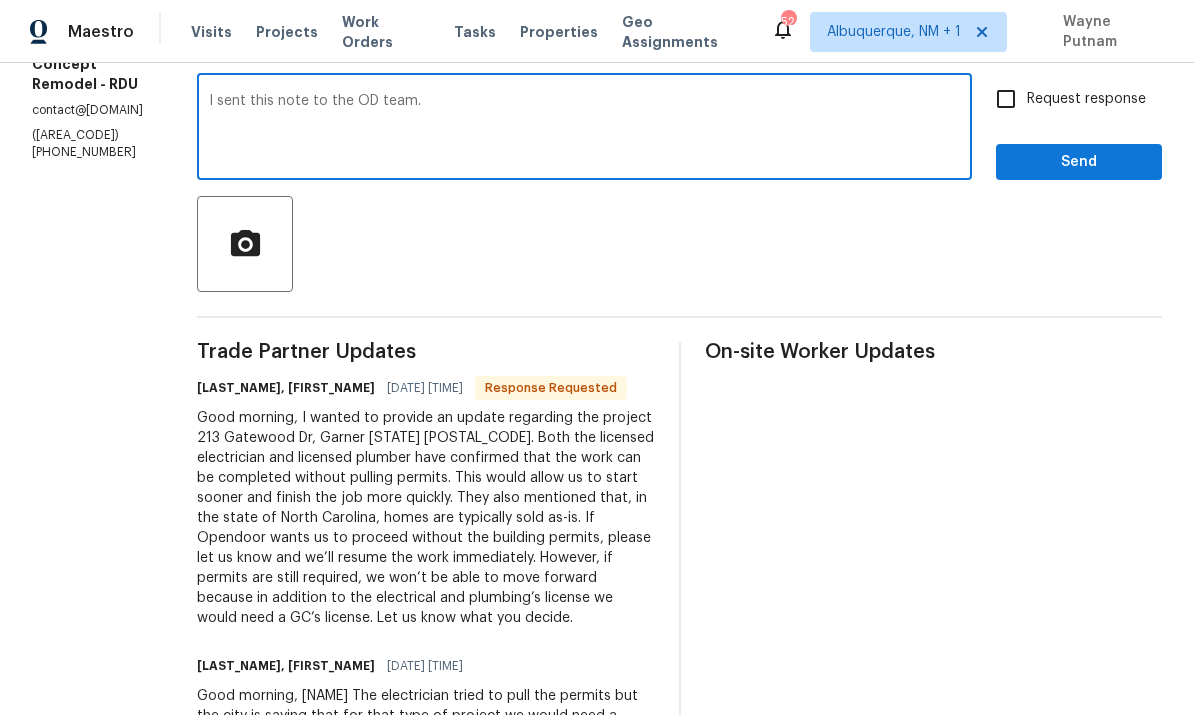 scroll, scrollTop: 0, scrollLeft: 0, axis: both 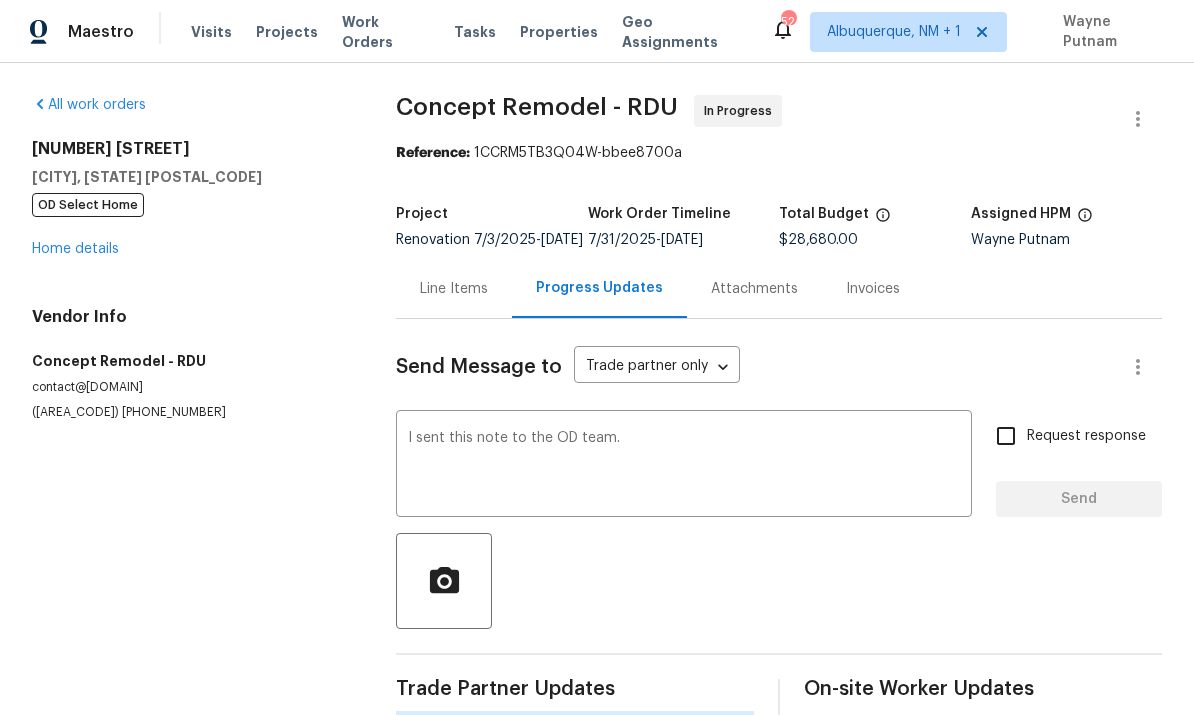 type 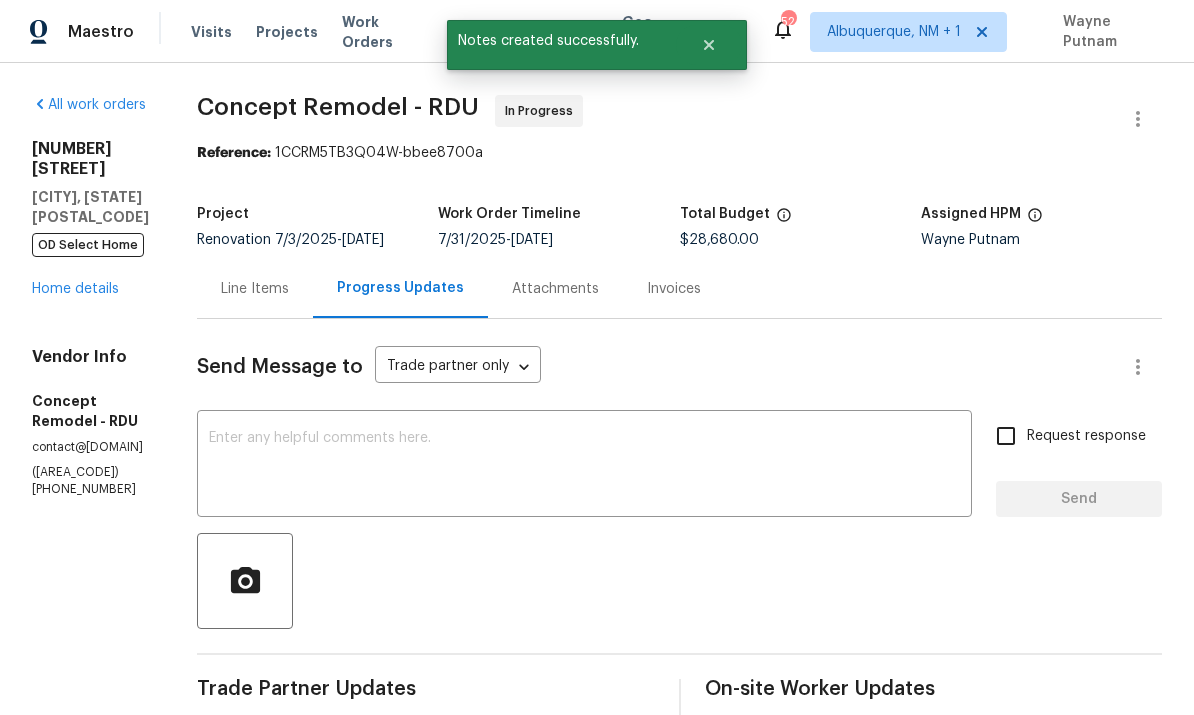 click on "Home details" at bounding box center [75, 289] 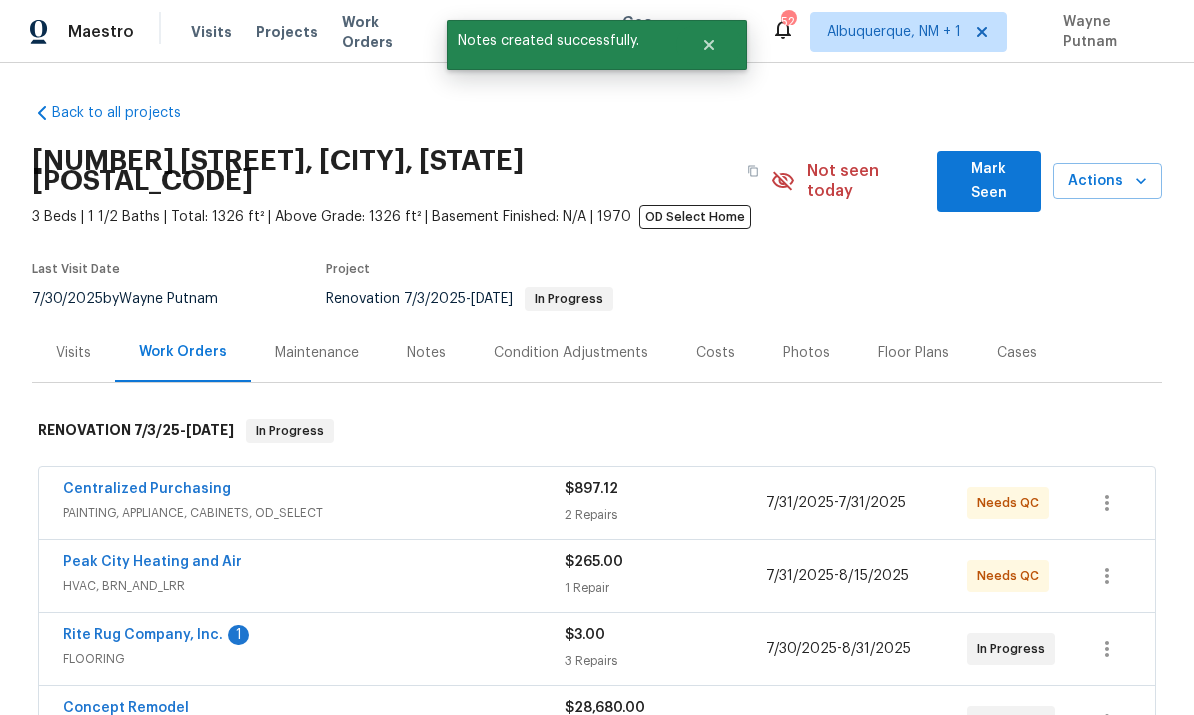 click on "Rite Rug Company, Inc." at bounding box center (143, 635) 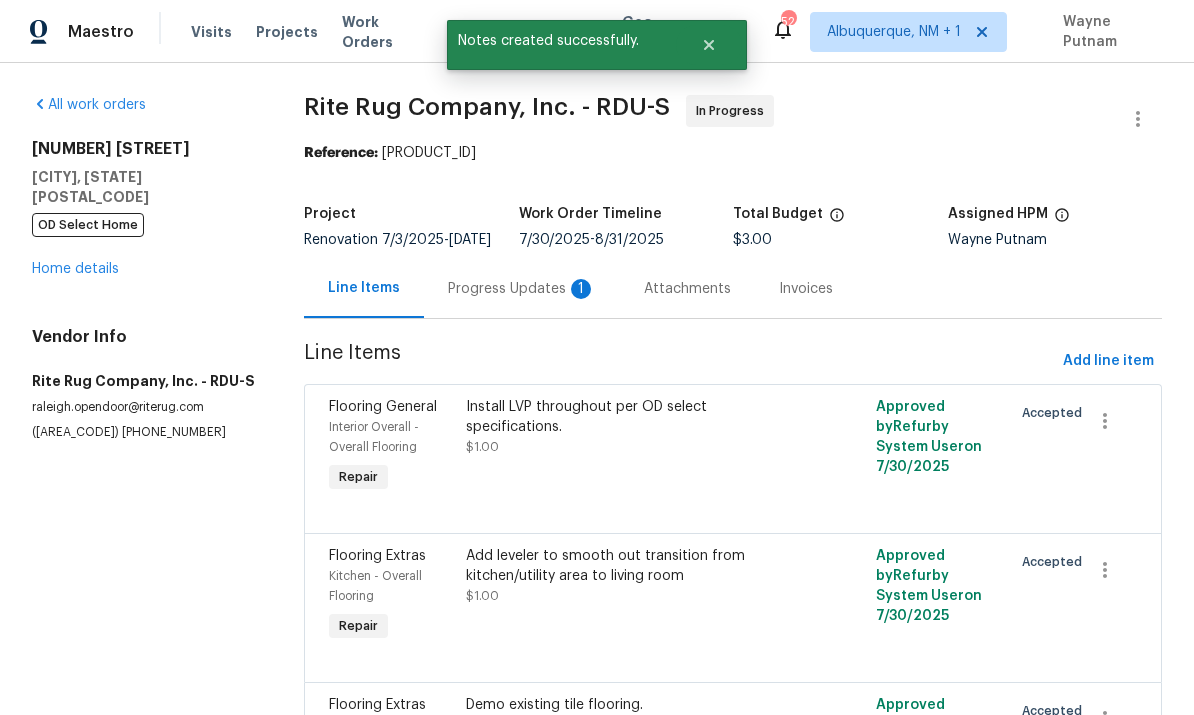 click on "Progress Updates 1" at bounding box center [522, 289] 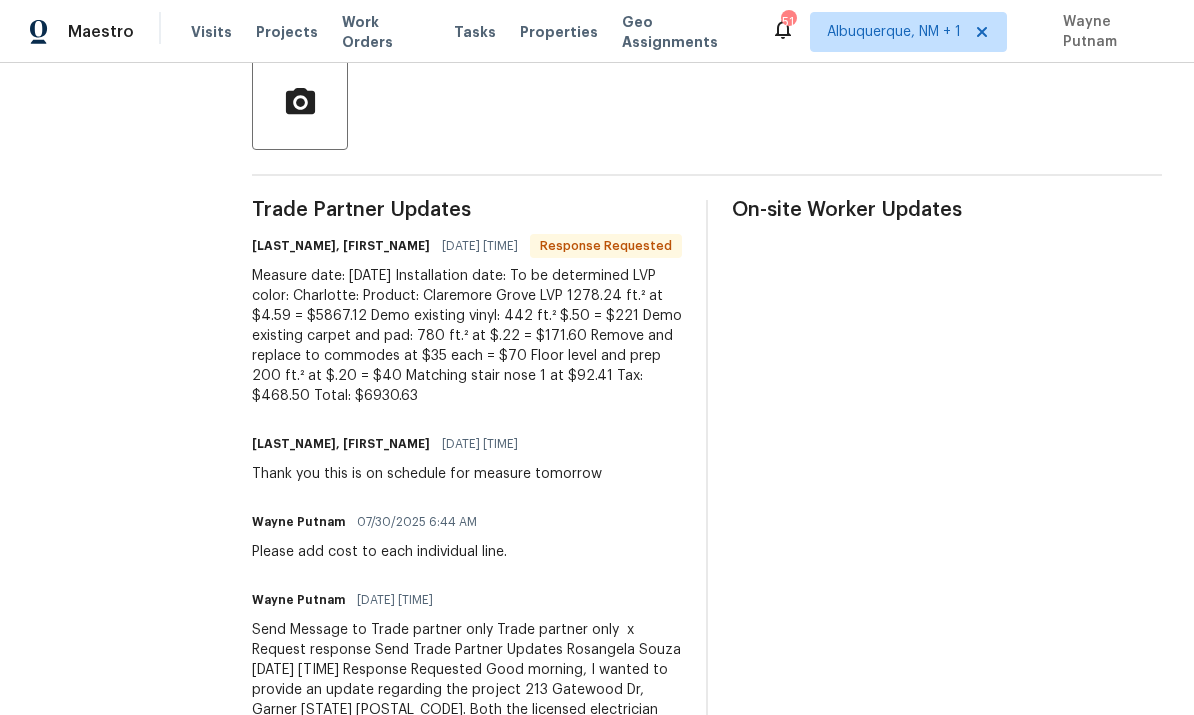 scroll, scrollTop: 489, scrollLeft: 0, axis: vertical 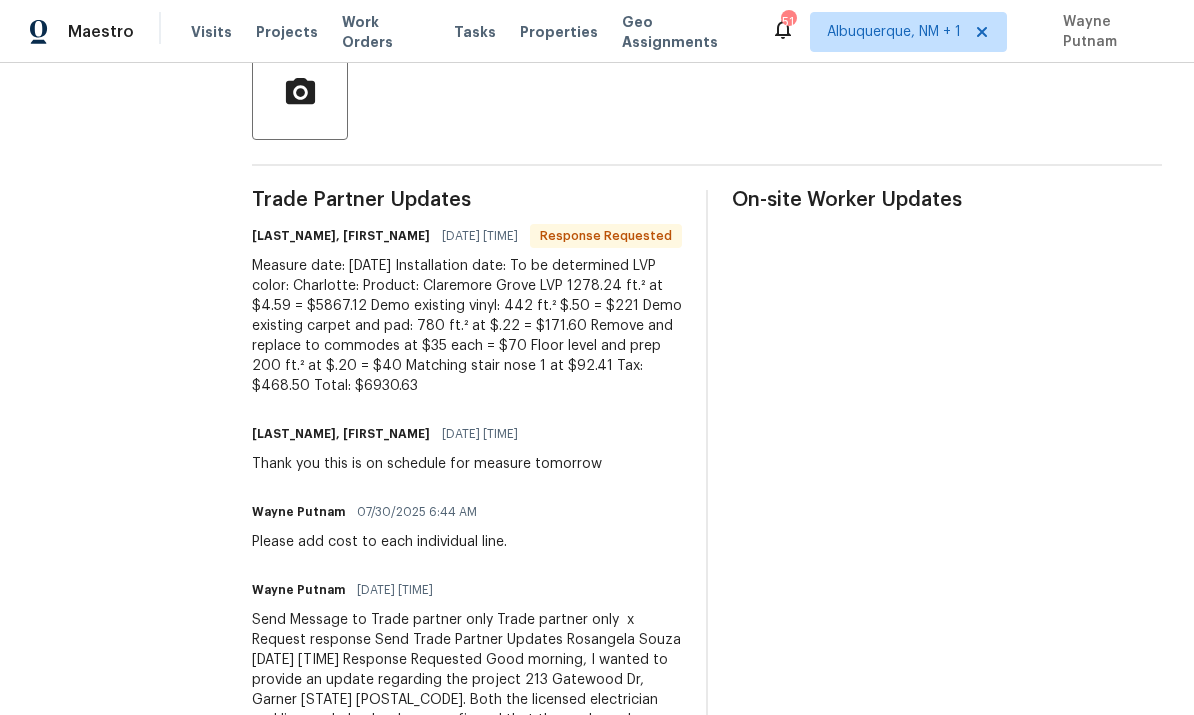 click on "Measure date: 7/31/2025
Installation date: To be determined
LVP color: Charlotte: Product: Claremore Grove
LVP 1278.24 ft.² at $4.59 = $5867.12
Demo existing vinyl: 442 ft.² $.50 = $221
Demo existing carpet and pad: 780 ft.² at $.22 = $171.60
Remove and replace to commodes at $35 each = $70
Floor level and  prep 200 ft.² at $.20 = $40
Matching stair nose 1 at $92.41
Tax: $468.50
Total: $6930.63" at bounding box center (467, 326) 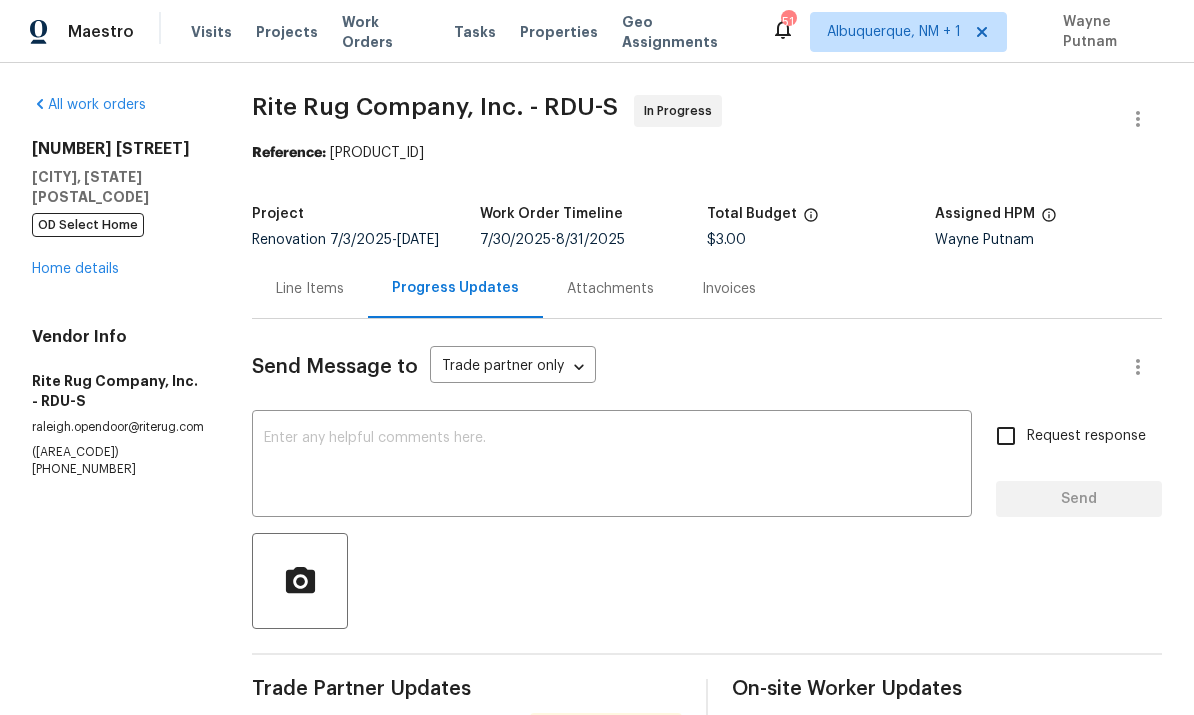 scroll, scrollTop: -1, scrollLeft: 0, axis: vertical 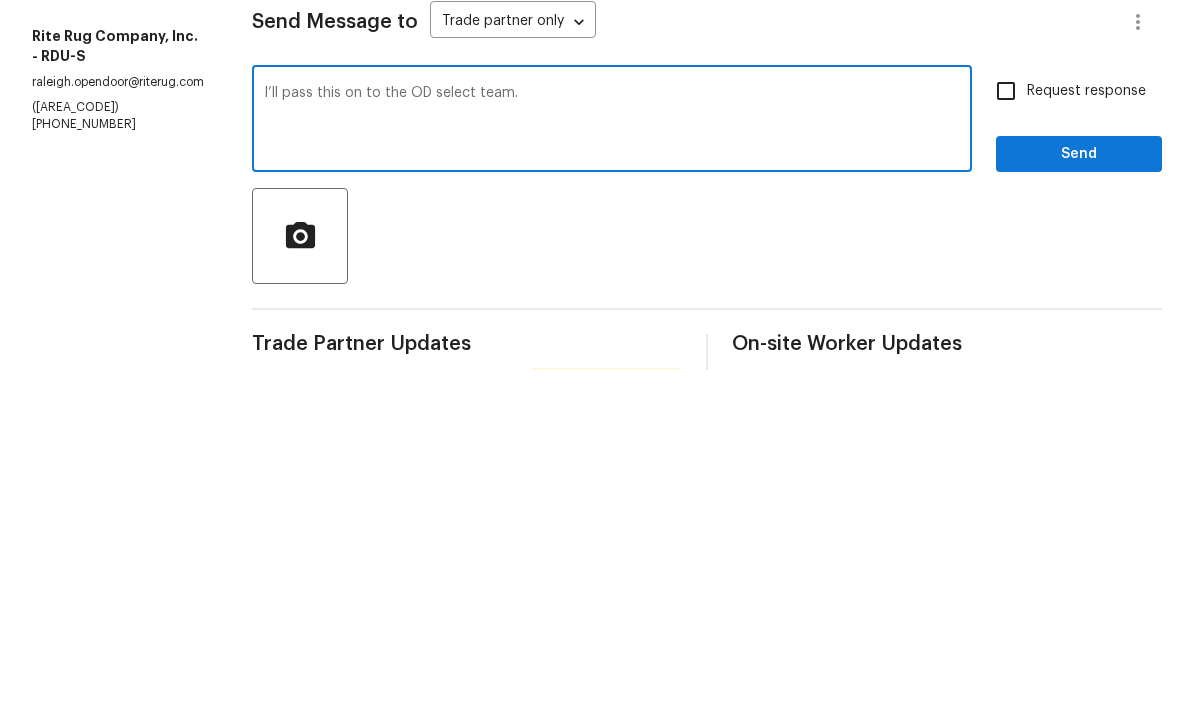 type on "I’ll pass this on to the OD select team." 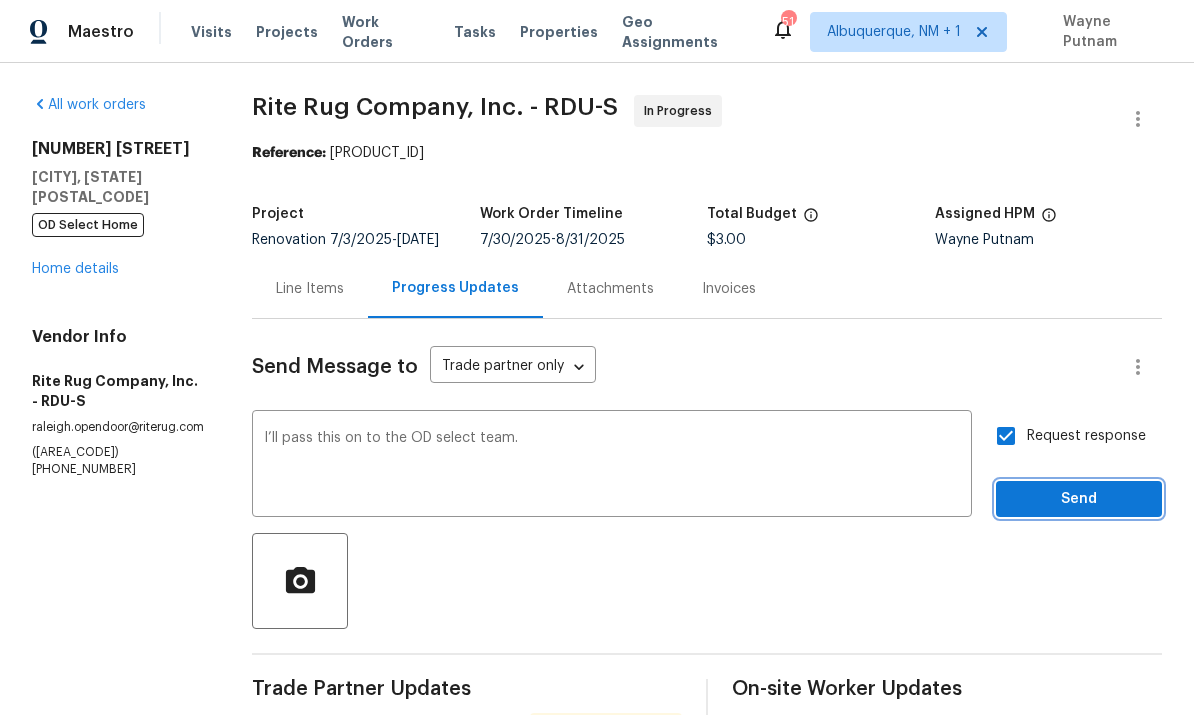 click on "Send" at bounding box center [1079, 499] 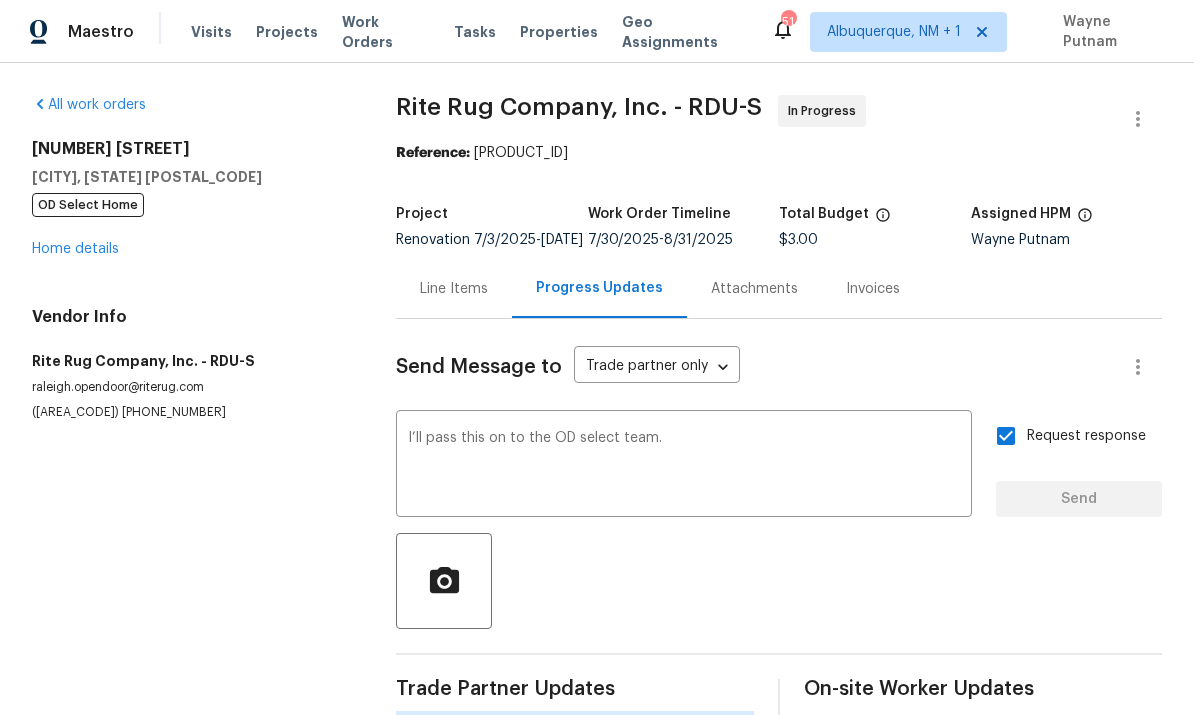 scroll, scrollTop: 47, scrollLeft: 0, axis: vertical 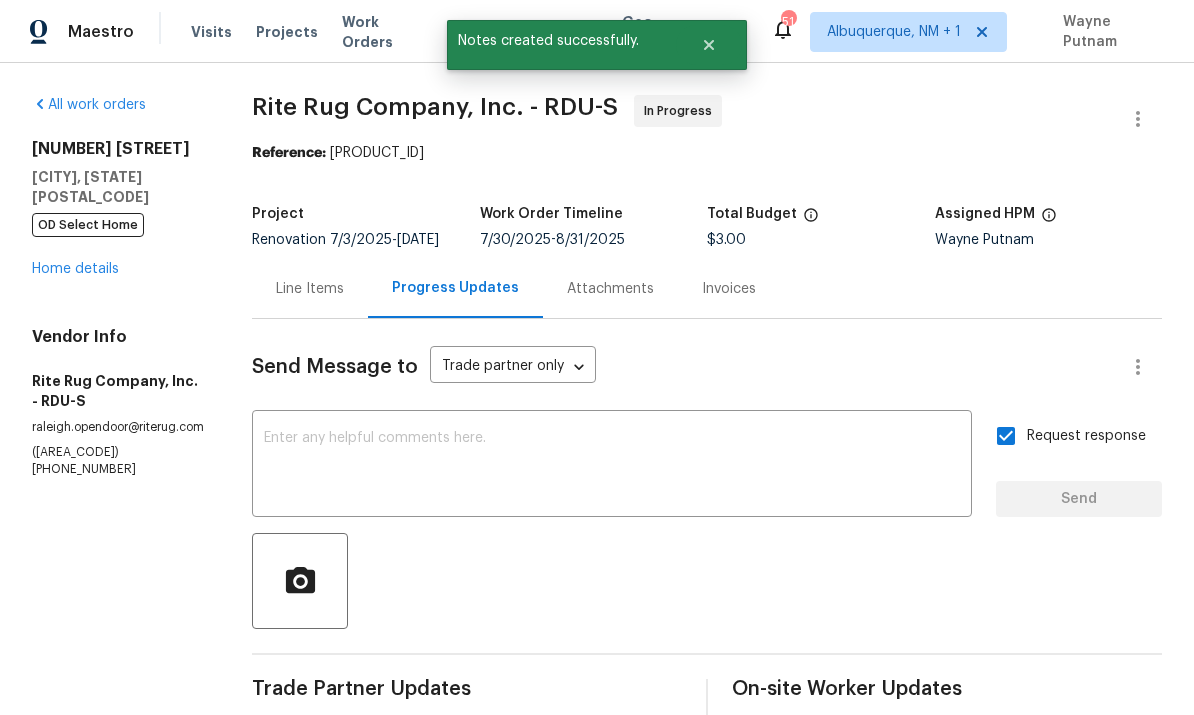 click on "Home details" at bounding box center (75, 269) 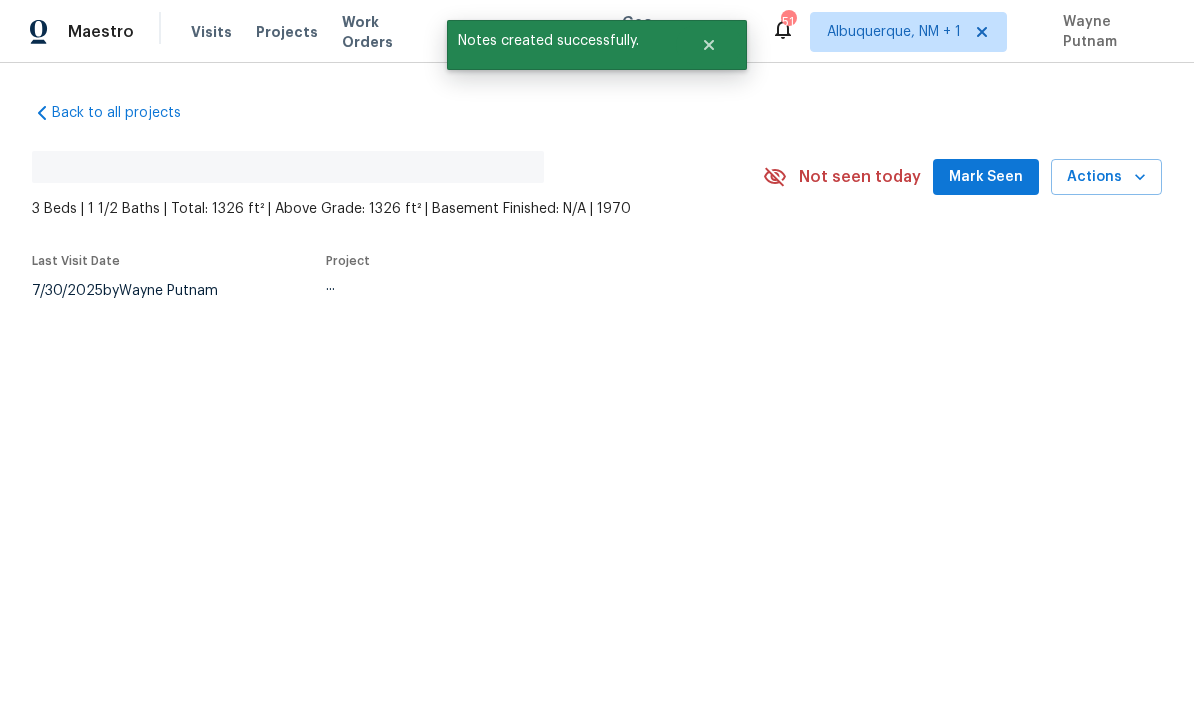 scroll, scrollTop: 0, scrollLeft: 0, axis: both 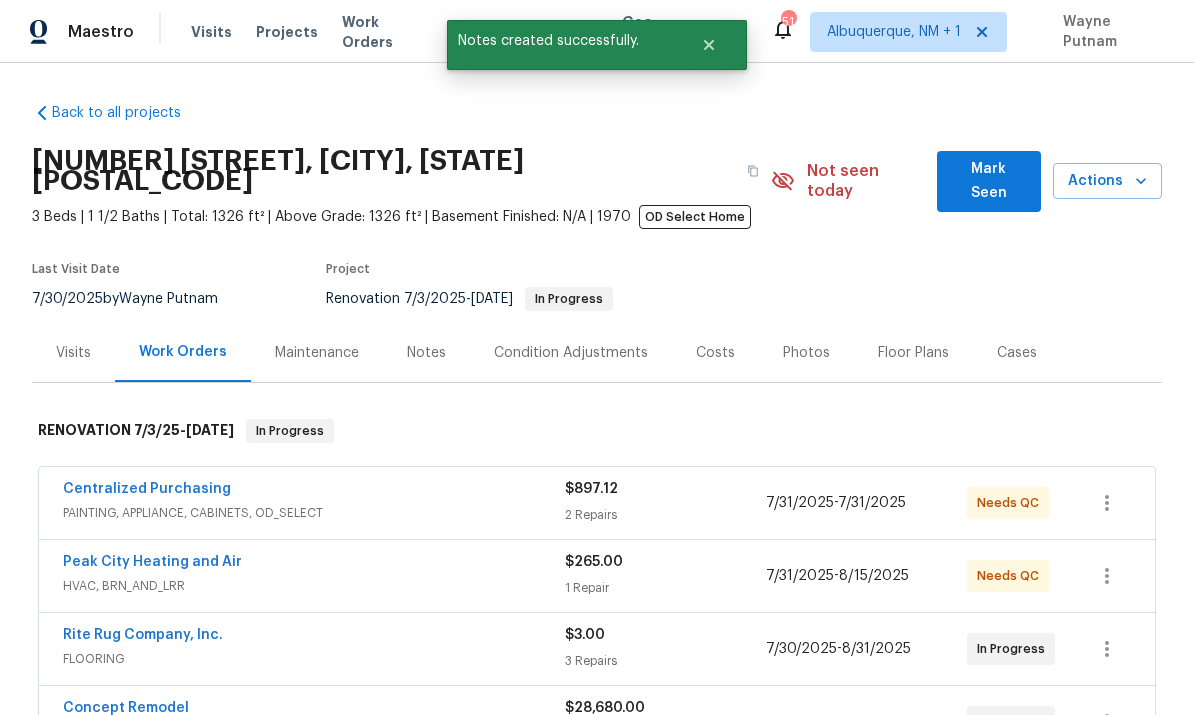 click on "Centralized Purchasing" at bounding box center (147, 489) 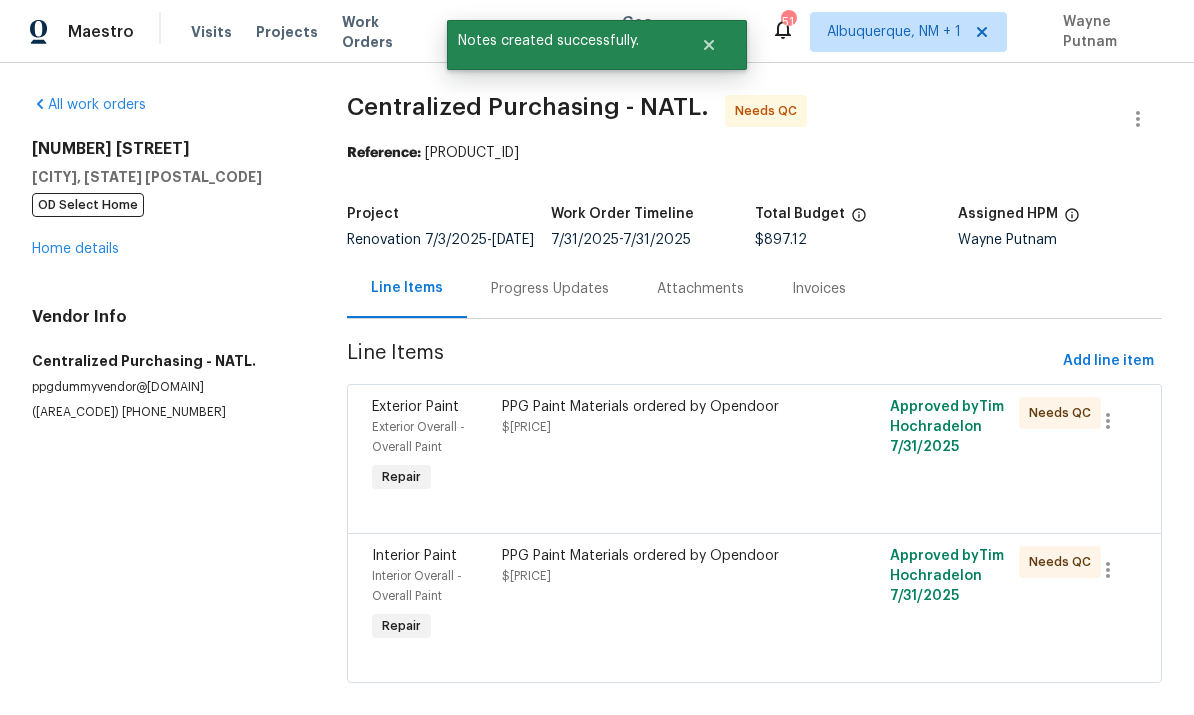 click on "PPG Paint Materials ordered by Opendoor $143.23" at bounding box center (658, 417) 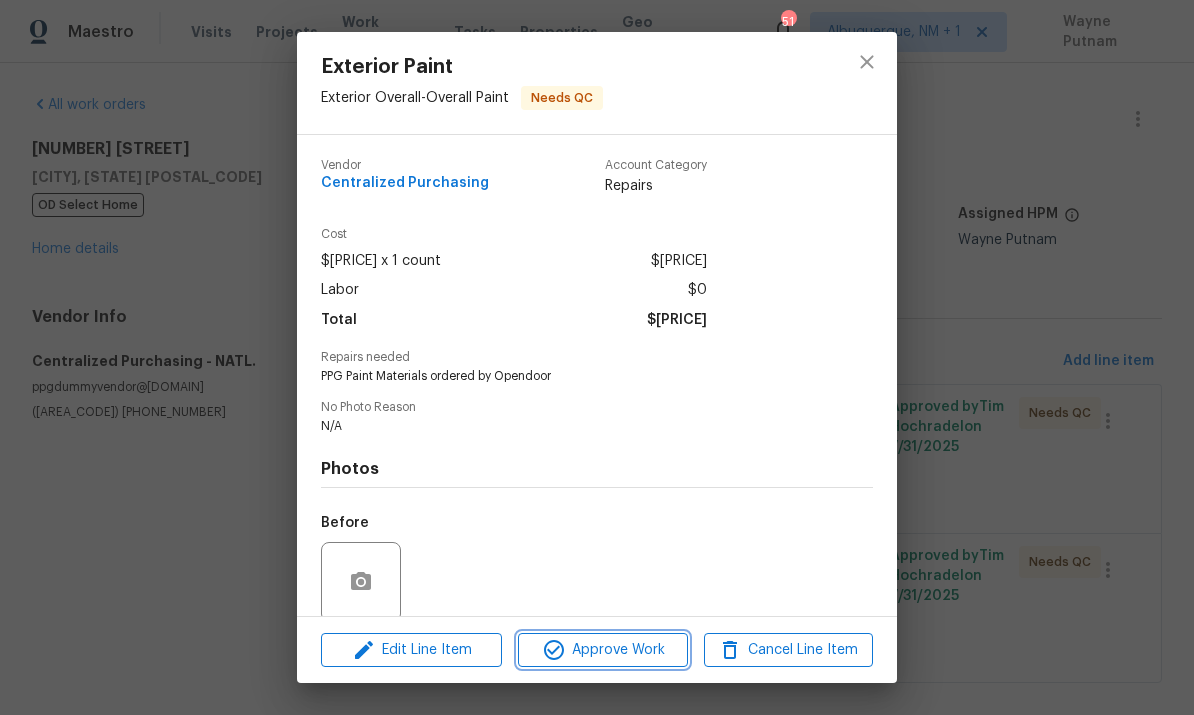 click on "Approve Work" at bounding box center [602, 650] 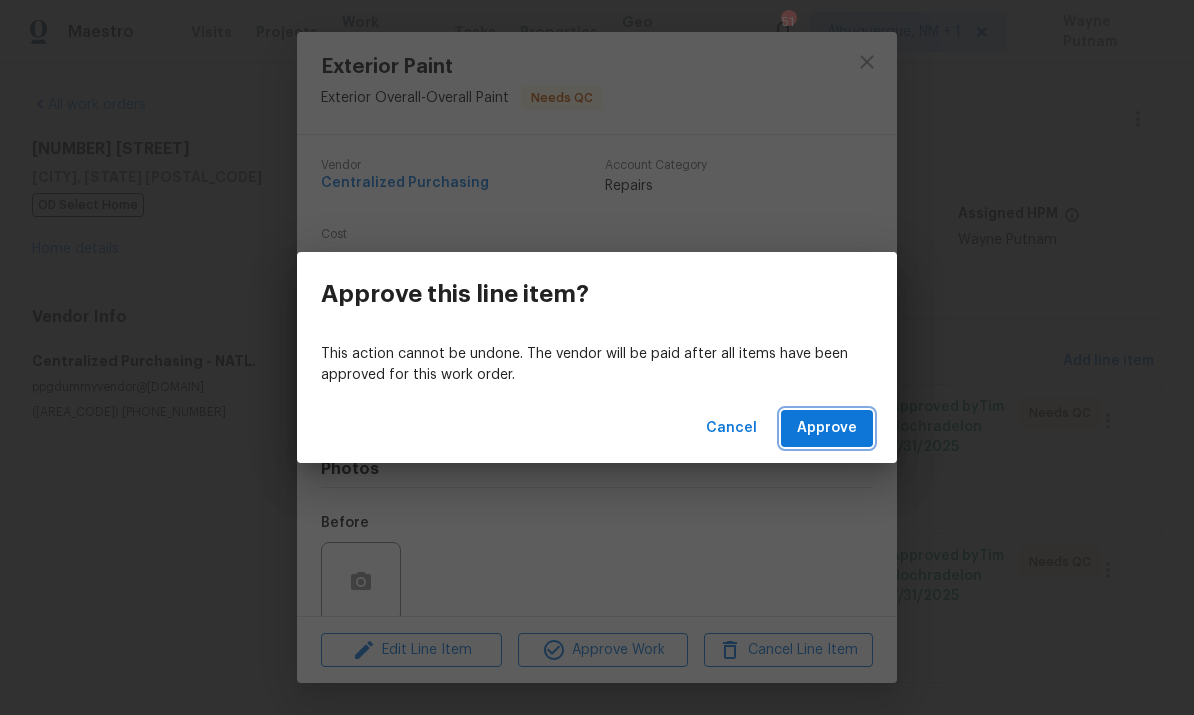 click on "Approve" at bounding box center (827, 428) 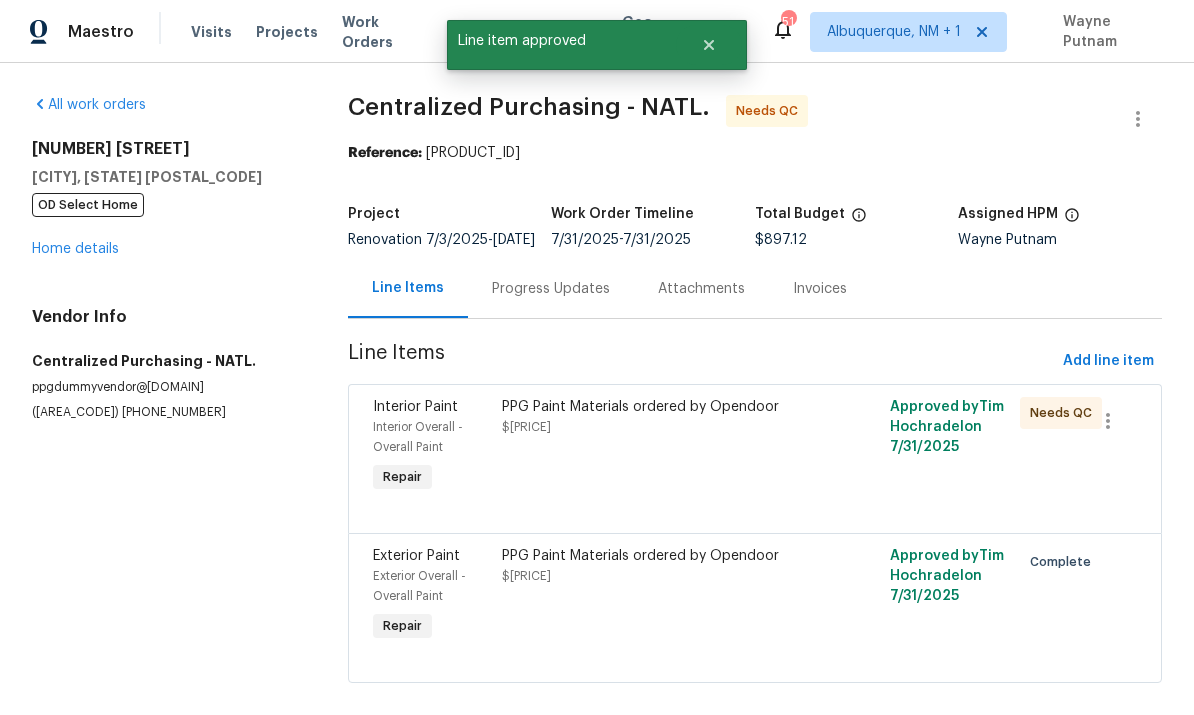 click on "PPG Paint Materials ordered by Opendoor $753.89" at bounding box center [657, 417] 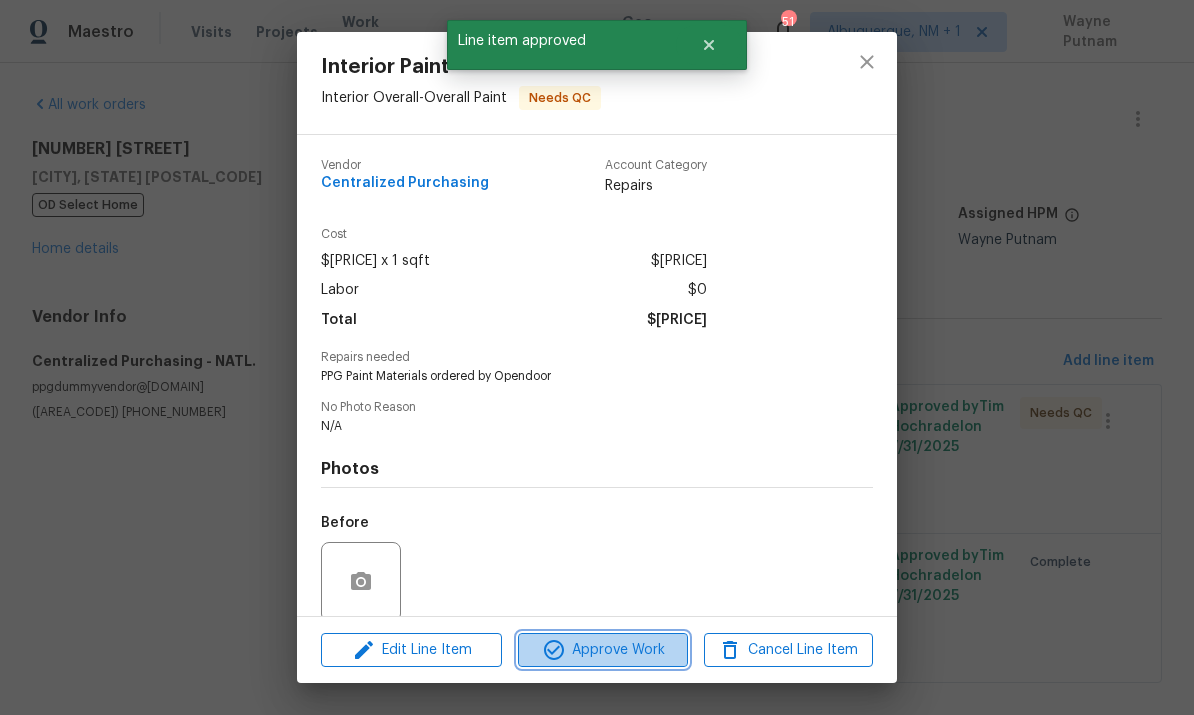 click on "Approve Work" at bounding box center [602, 650] 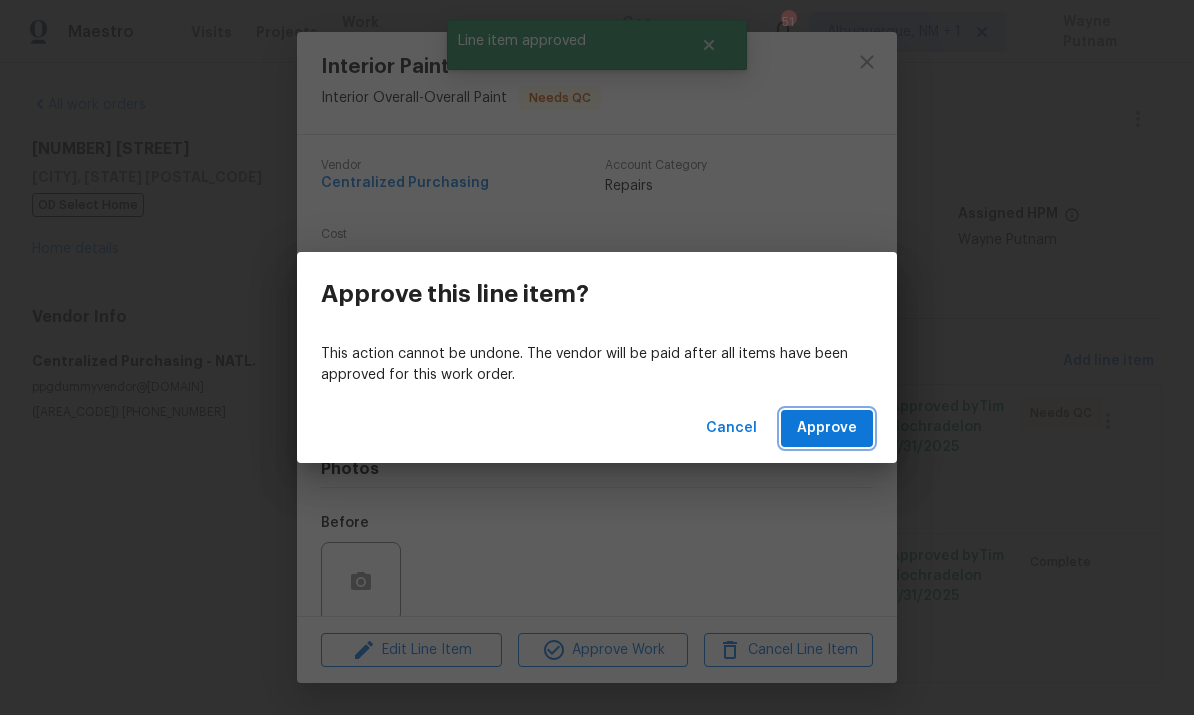 click on "Approve" at bounding box center [827, 428] 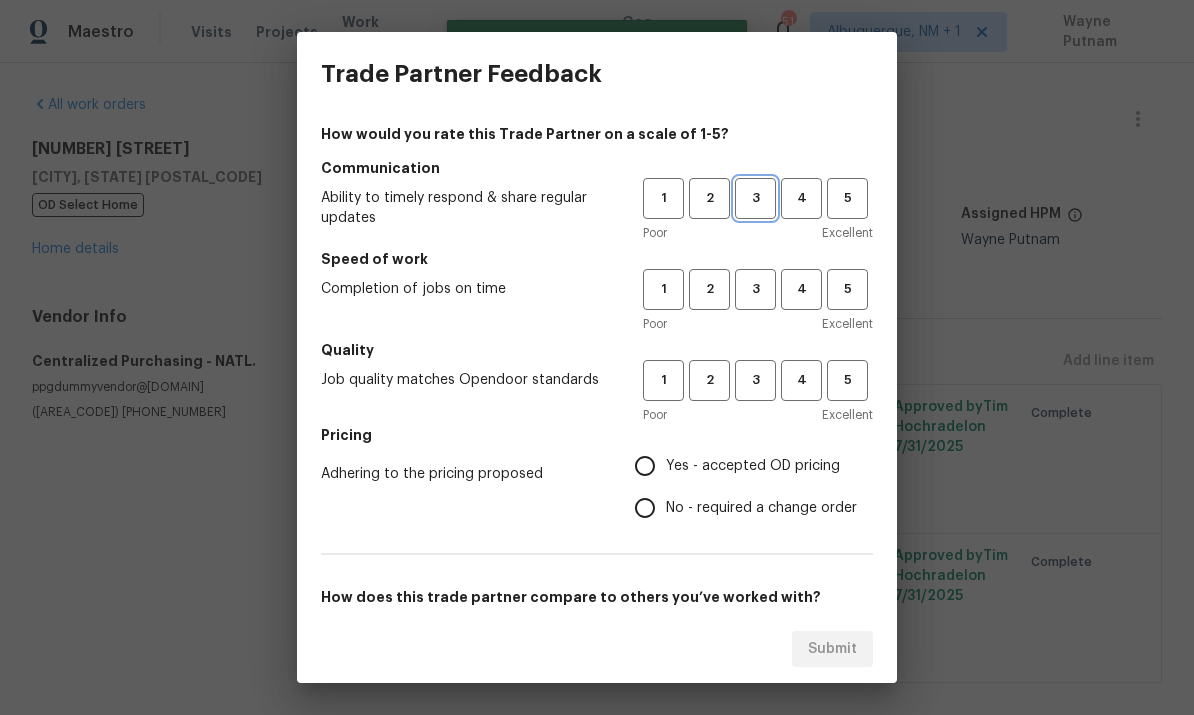 click on "3" at bounding box center [755, 198] 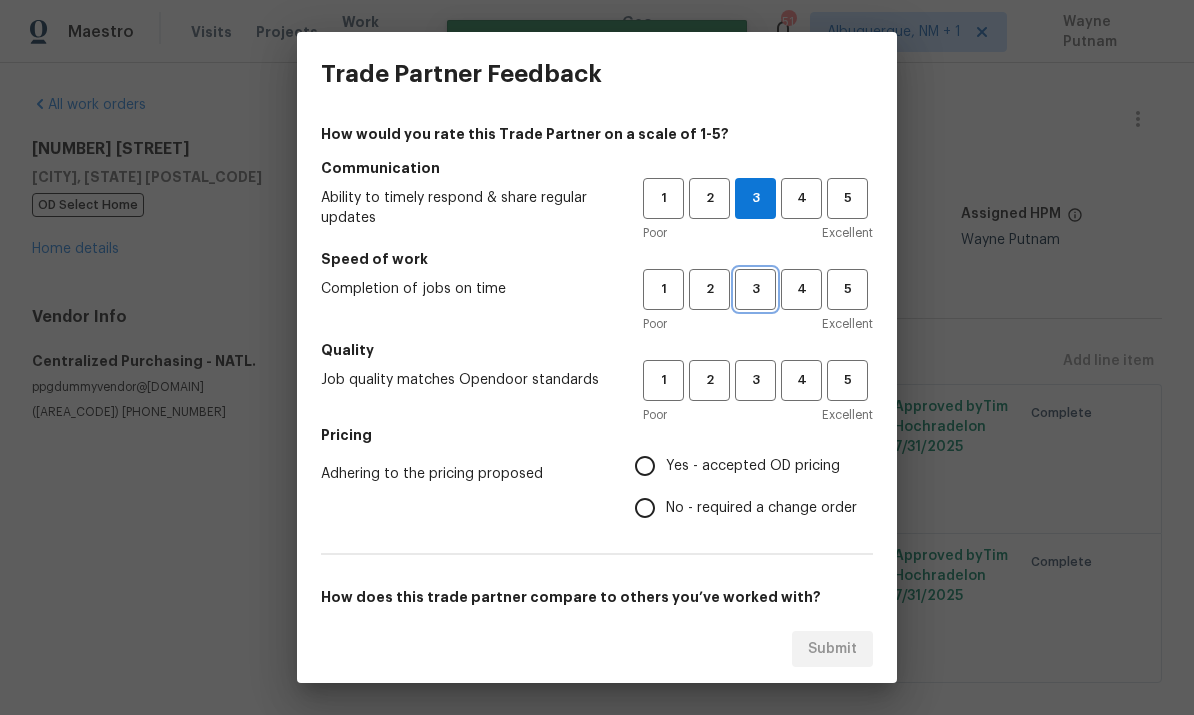 click on "3" at bounding box center (755, 289) 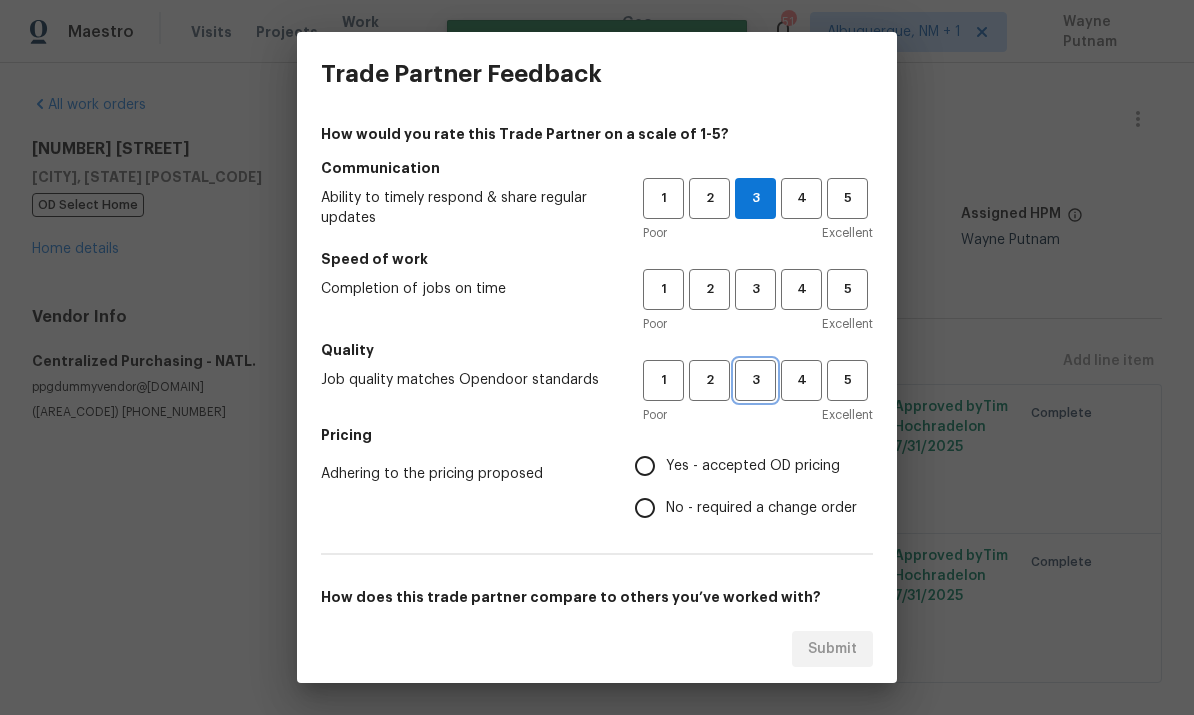 click on "3" at bounding box center (755, 380) 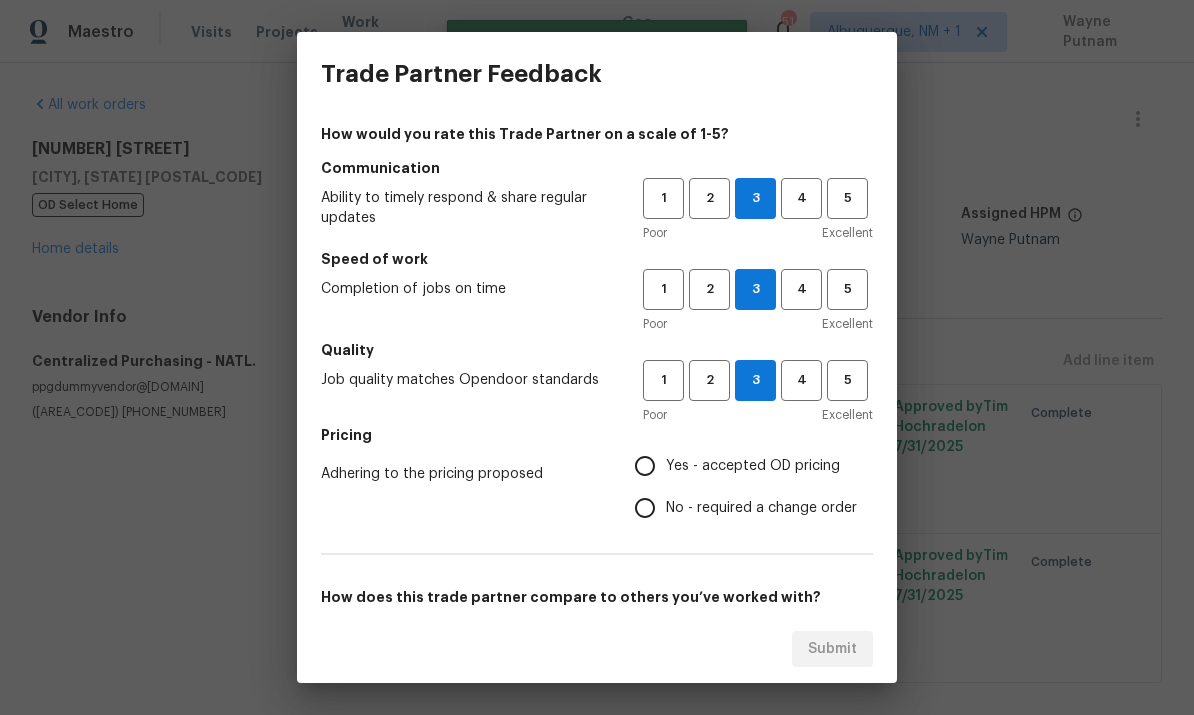 click on "Yes - accepted OD pricing" at bounding box center [645, 466] 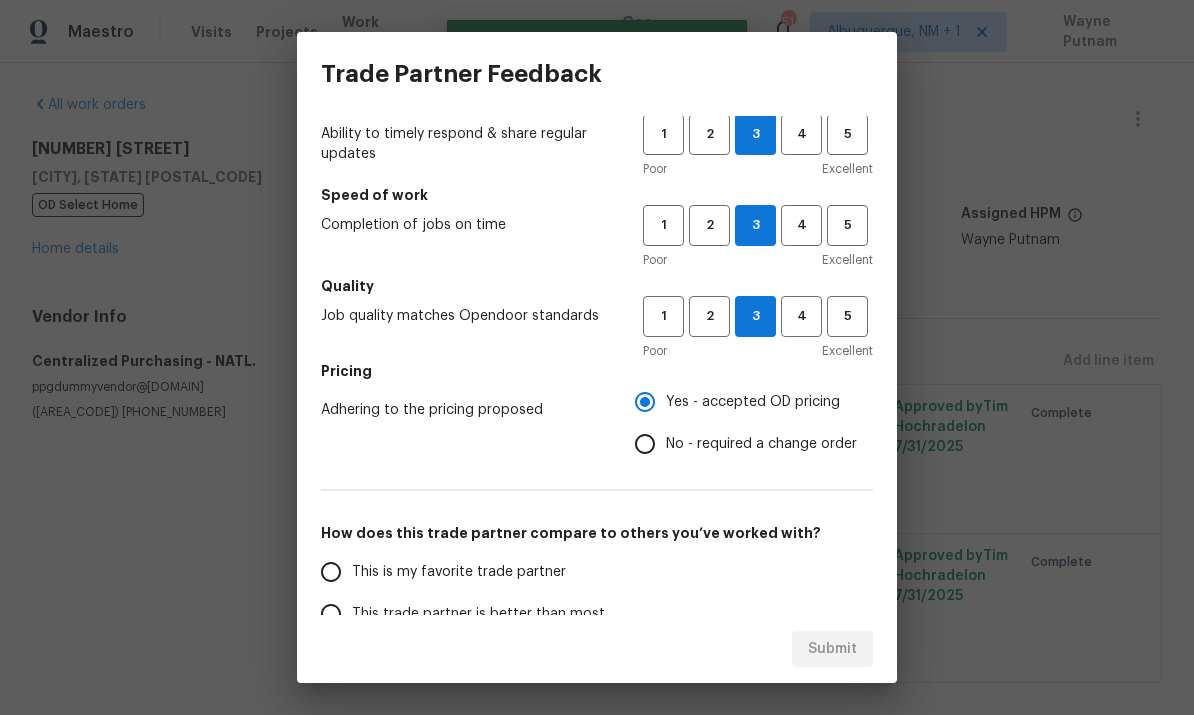 scroll, scrollTop: 183, scrollLeft: 0, axis: vertical 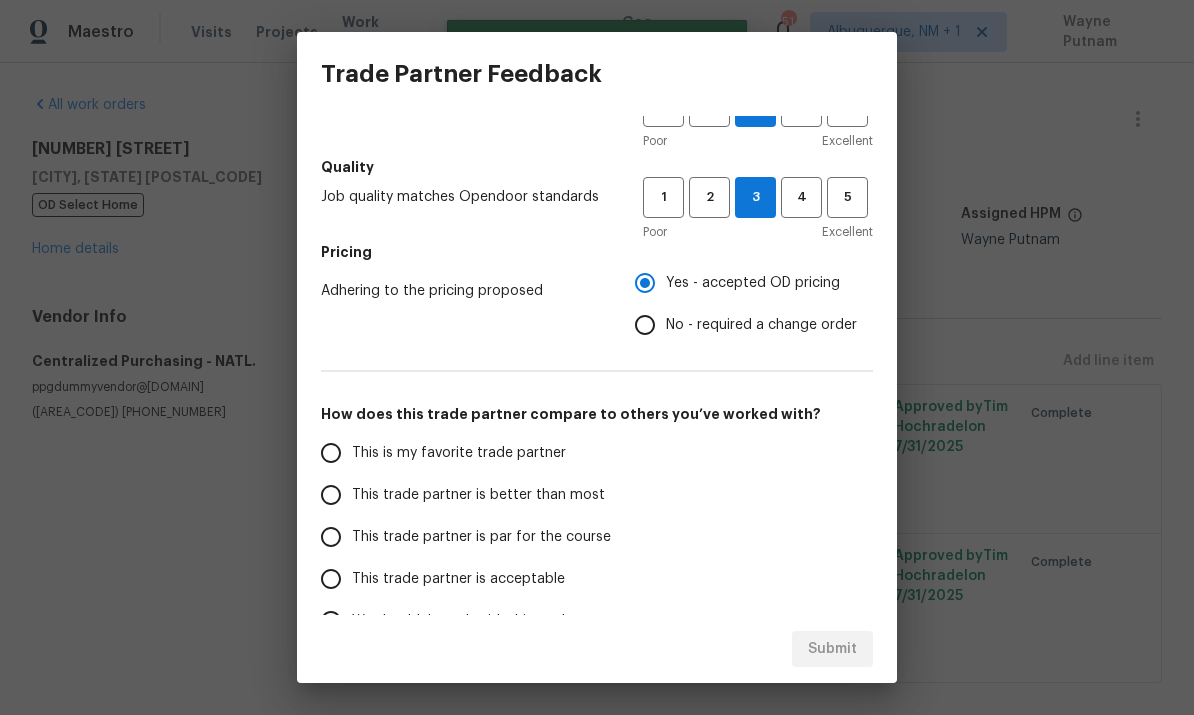 click on "This trade partner is par for the course" at bounding box center (331, 537) 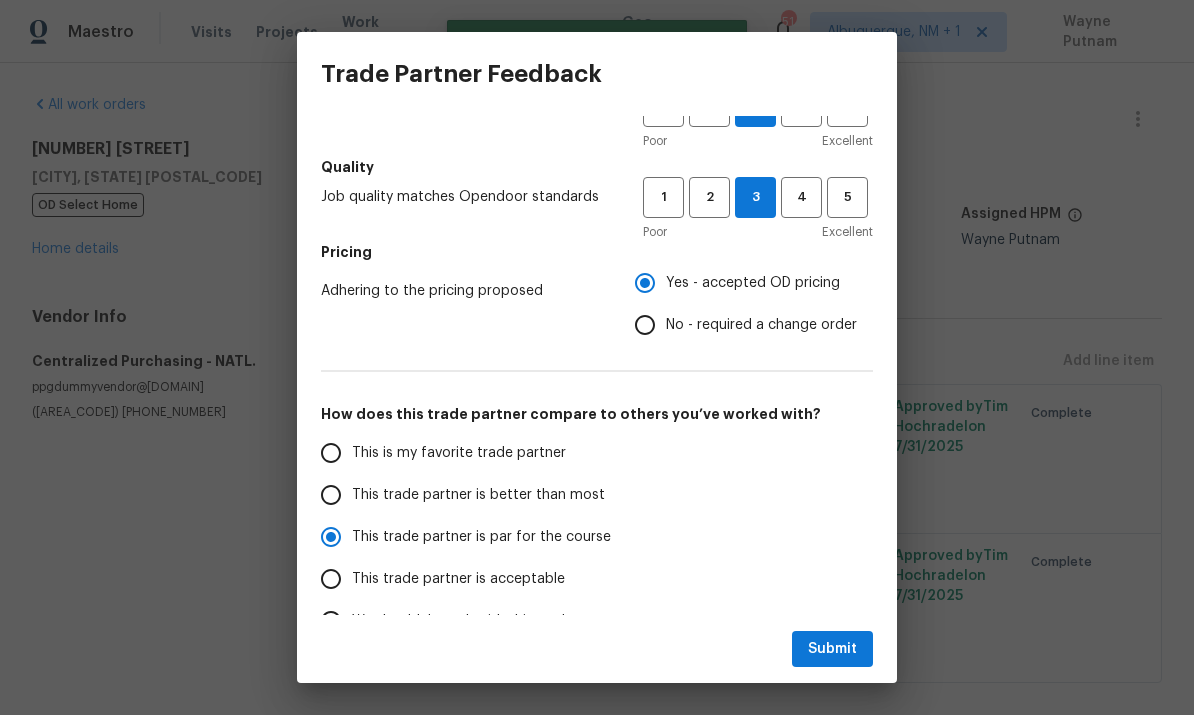 click on "Submit" at bounding box center [597, 649] 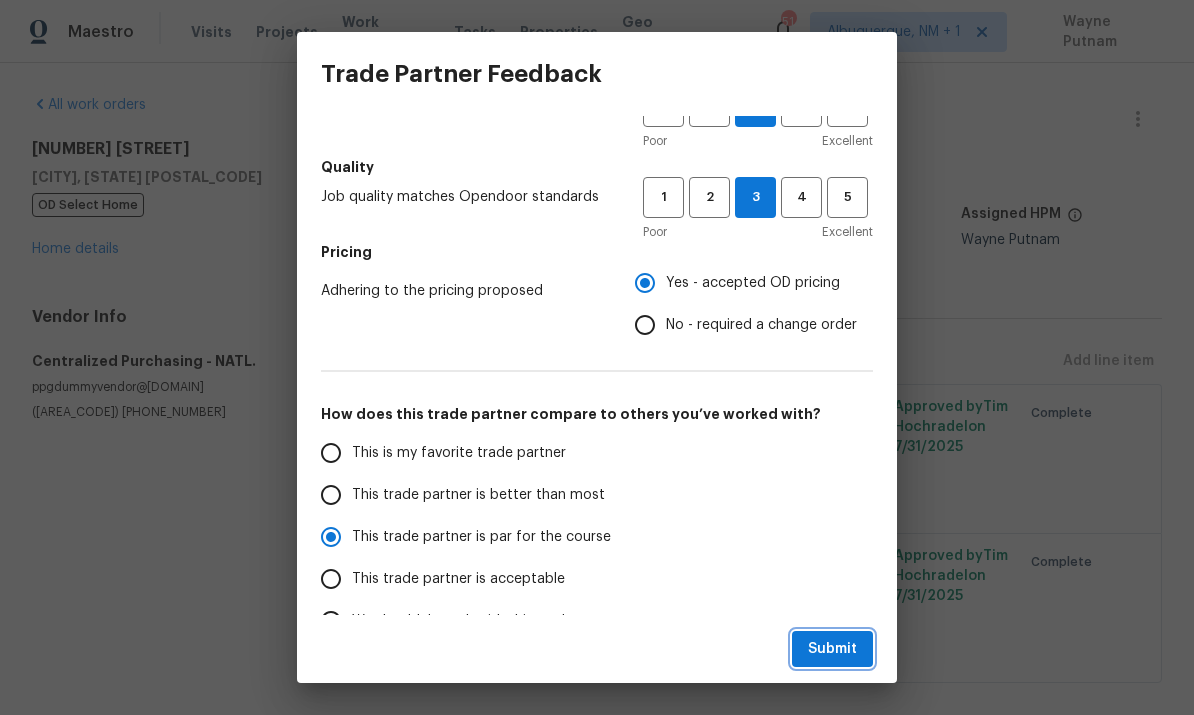click on "Submit" at bounding box center (832, 649) 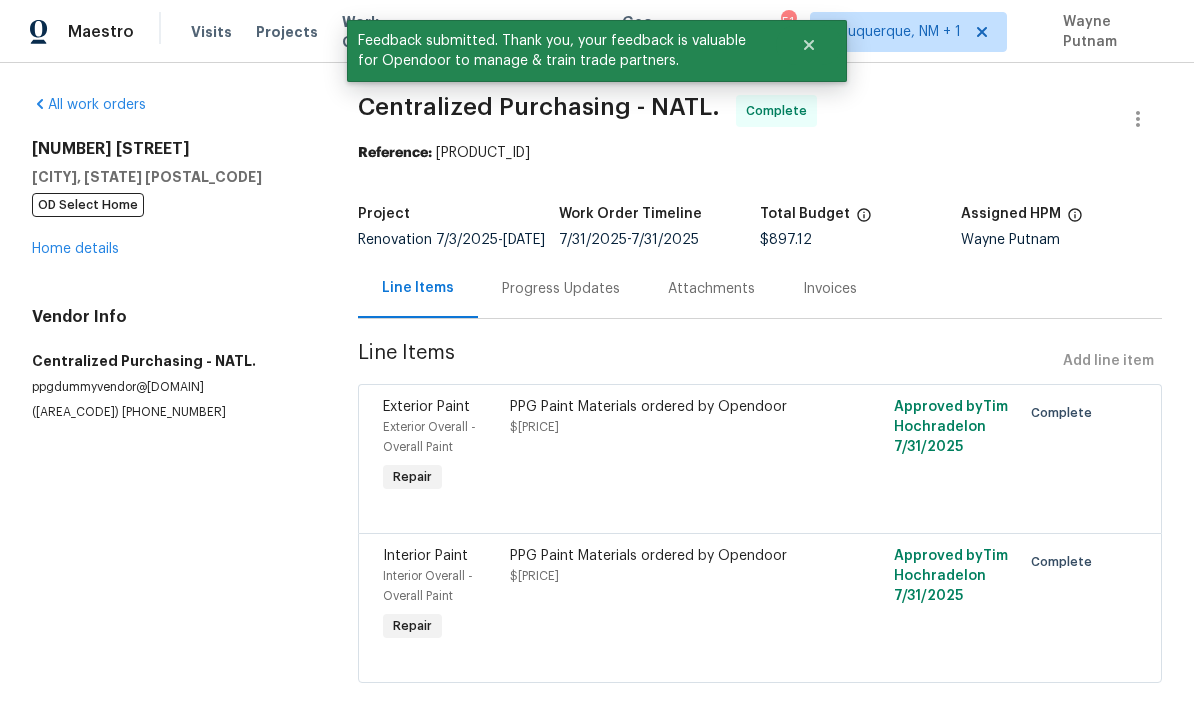 click on "Home details" at bounding box center (75, 249) 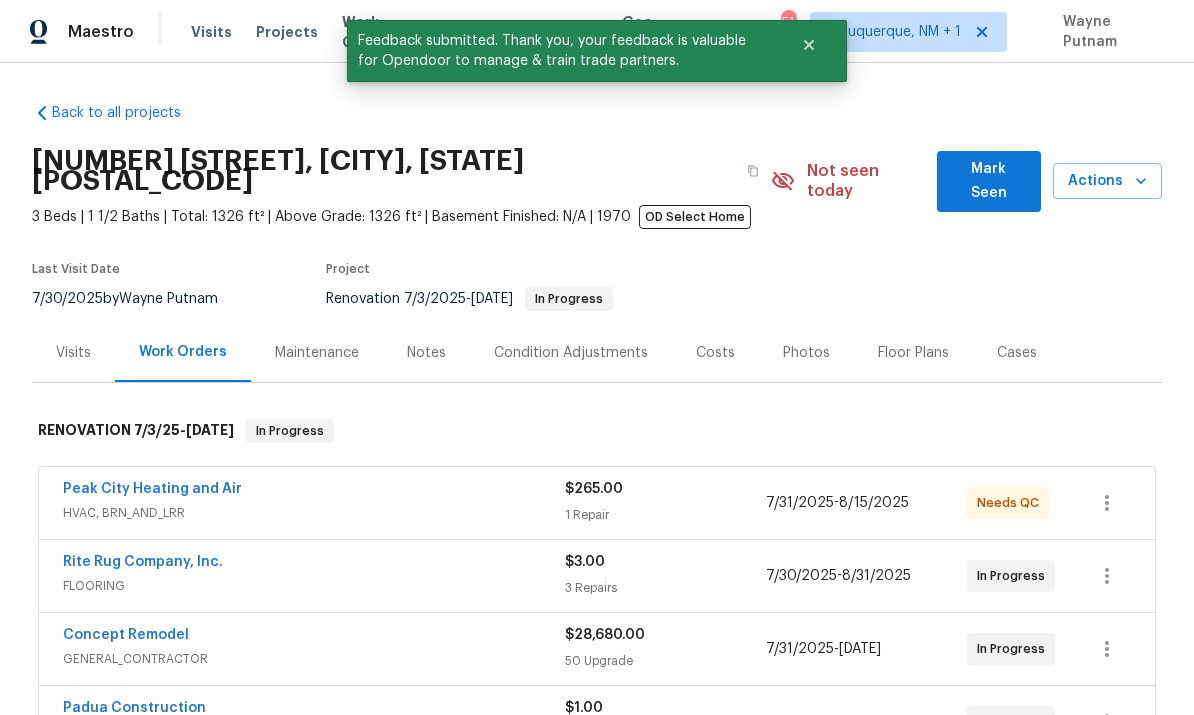 click on "Peak City Heating and Air" at bounding box center (152, 489) 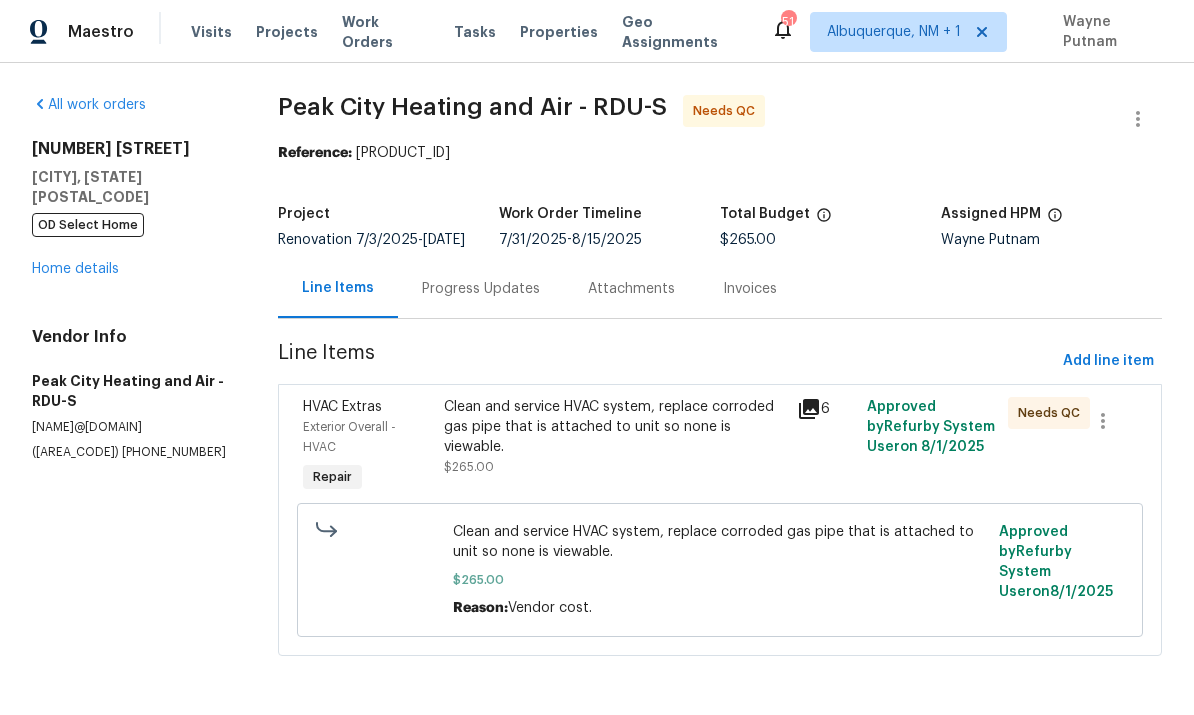 click on "Progress Updates" at bounding box center (481, 289) 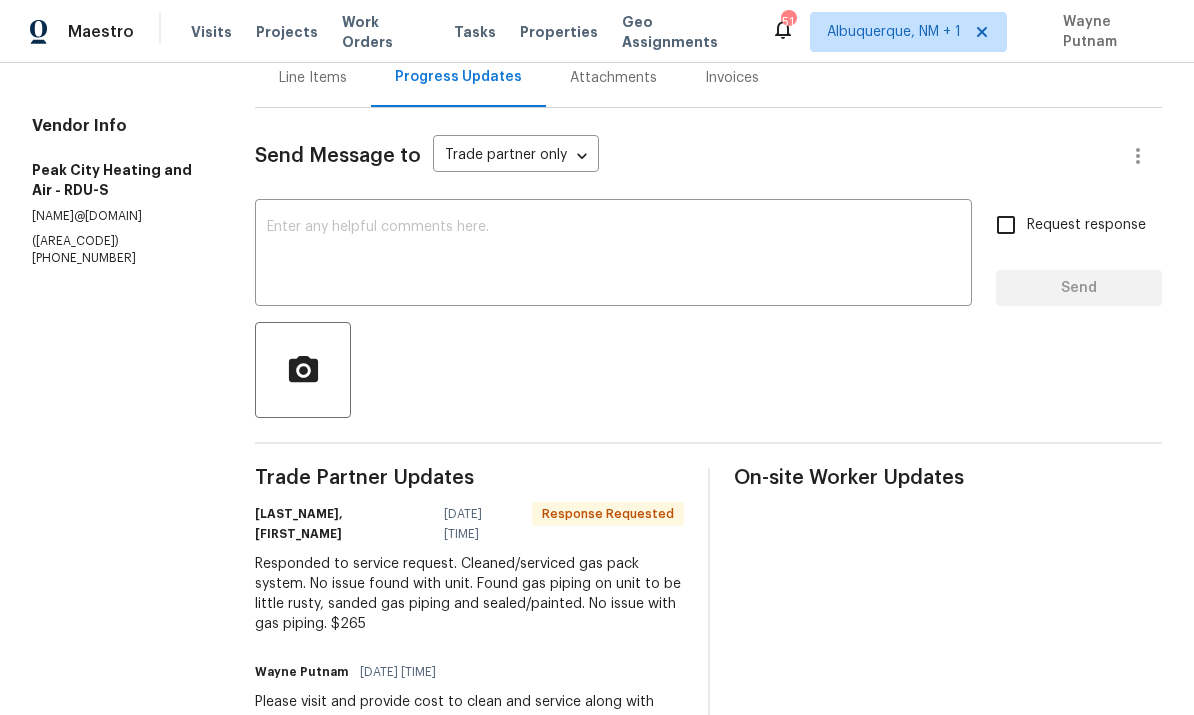 scroll, scrollTop: 210, scrollLeft: 0, axis: vertical 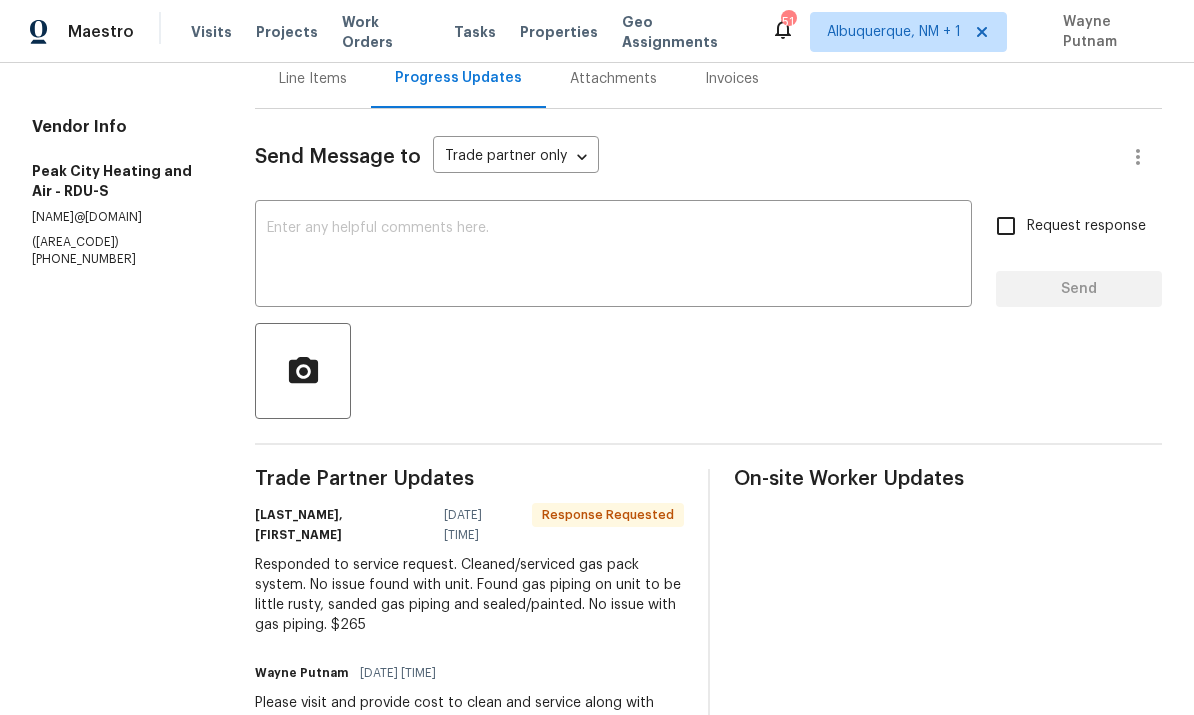 click on "Responded to service request.  Cleaned/serviced gas pack system.  No issue found with unit. Found gas piping on unit to be little rusty, sanded gas piping and sealed/painted. No issue with gas piping. $265" at bounding box center (469, 595) 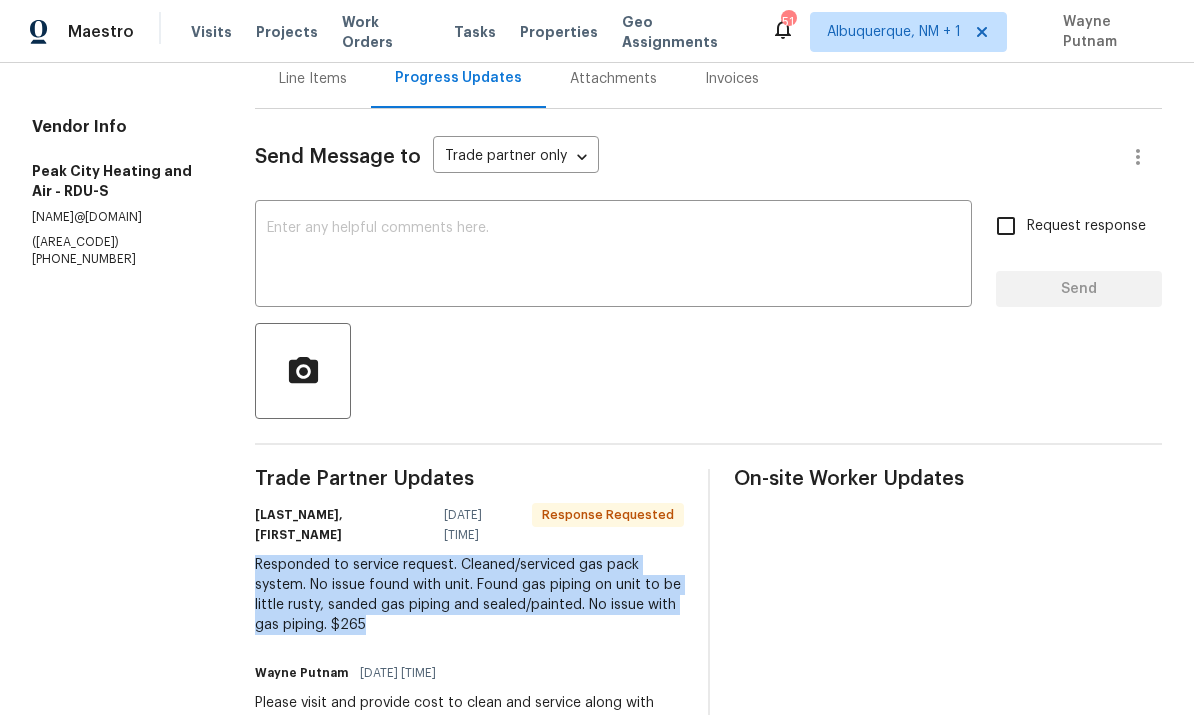 copy on "Responded to service request.  Cleaned/serviced gas pack system.  No issue found with unit. Found gas piping on unit to be little rusty, sanded gas piping and sealed/painted. No issue with gas piping. $265" 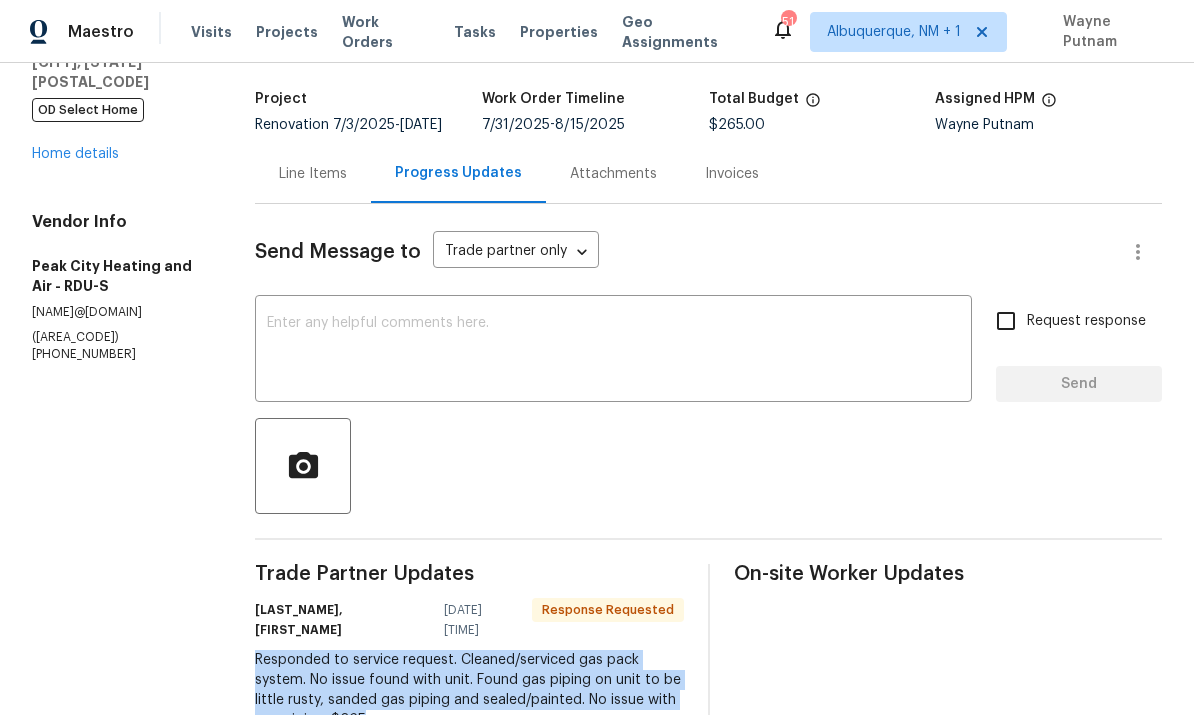 scroll, scrollTop: 108, scrollLeft: 0, axis: vertical 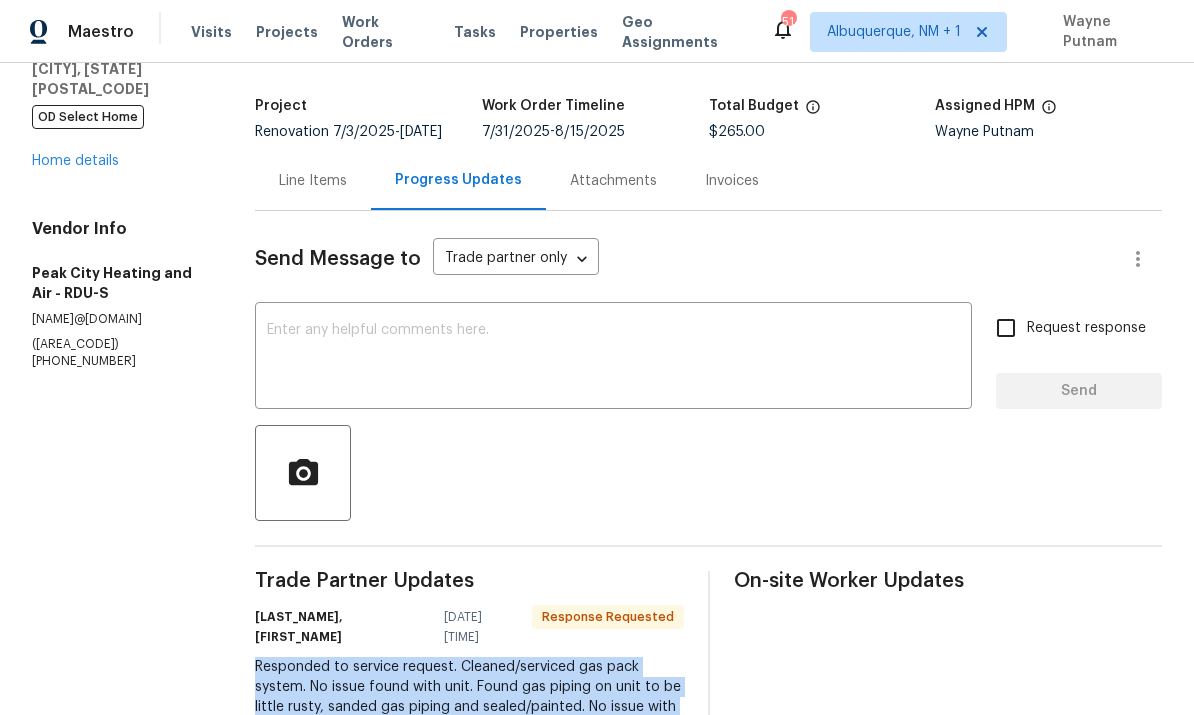 click on "Line Items" at bounding box center [313, 181] 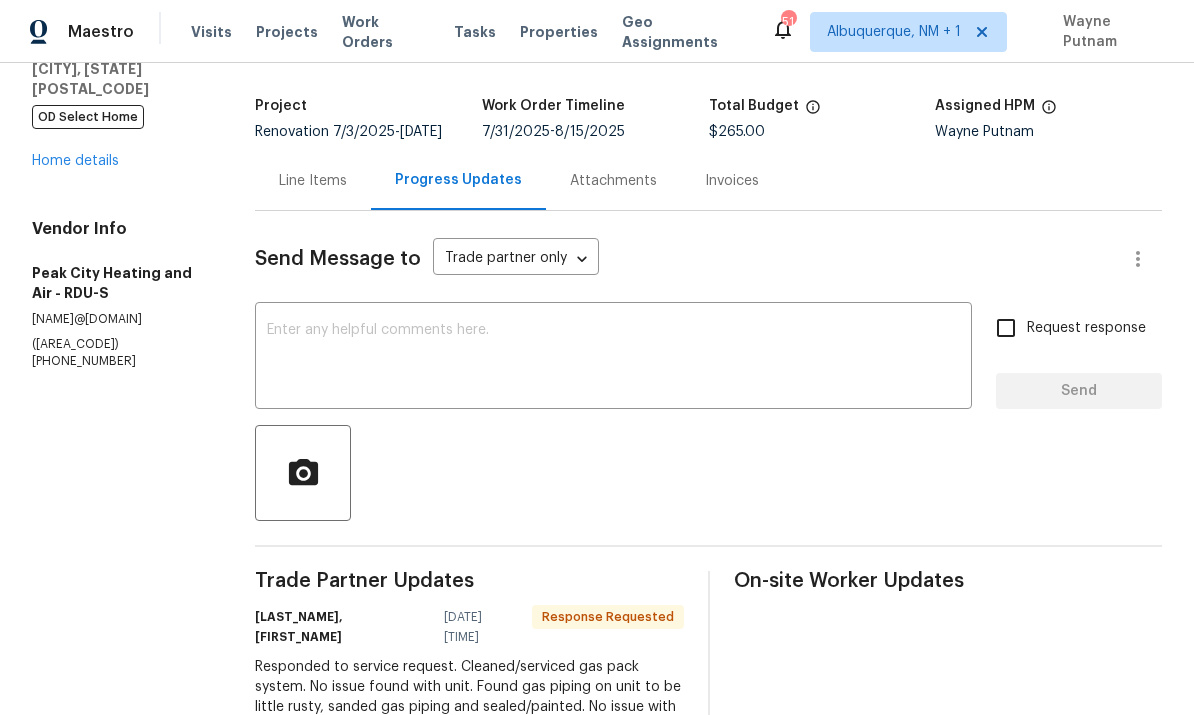 scroll, scrollTop: 0, scrollLeft: 0, axis: both 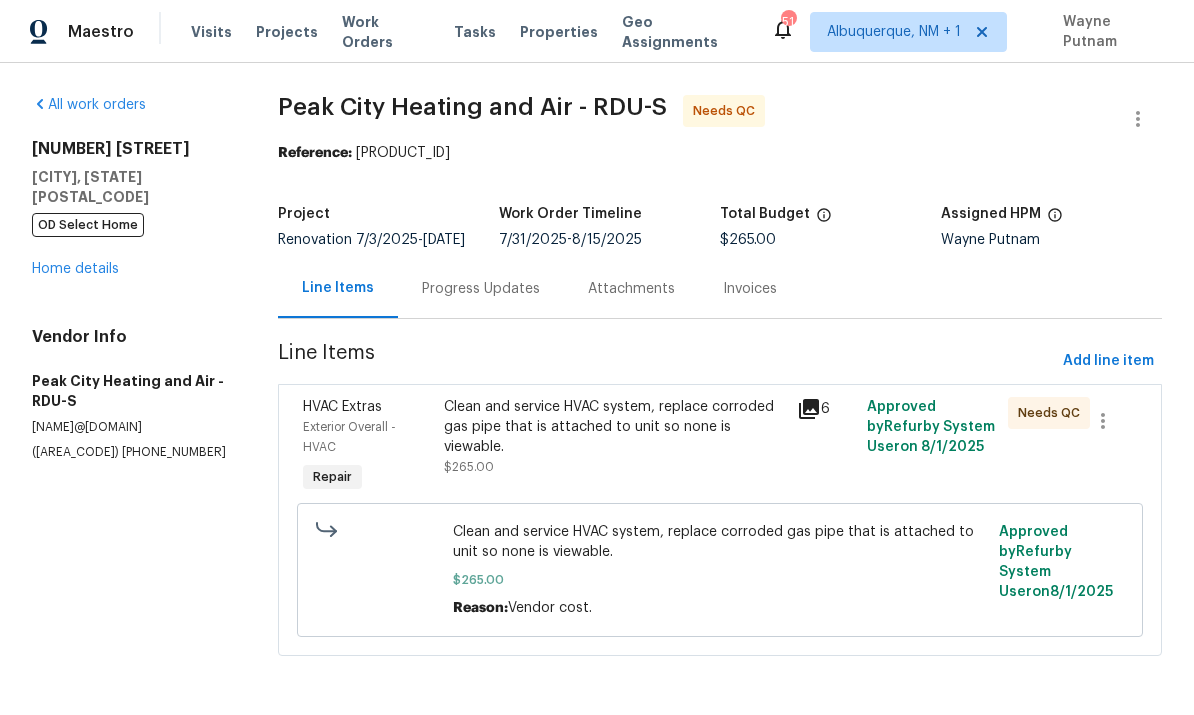 click on "Clean and service HVAC system, replace corroded gas pipe that is attached to unit so none is viewable." at bounding box center (614, 427) 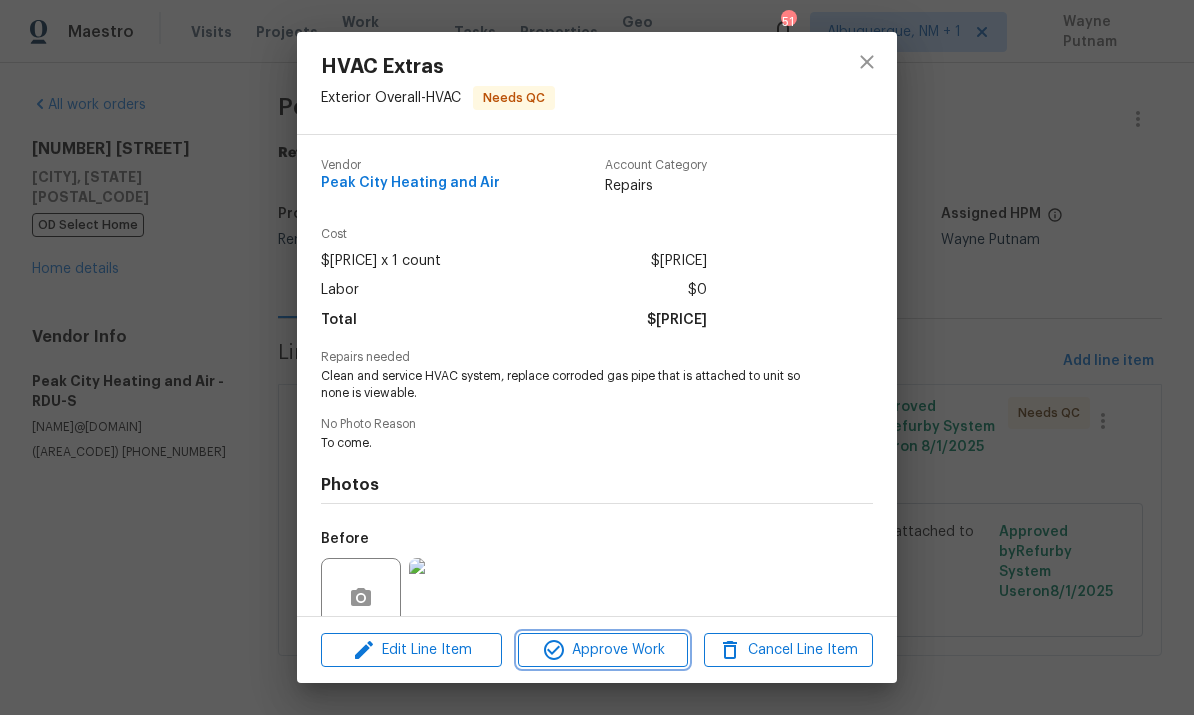 click on "Approve Work" at bounding box center (602, 650) 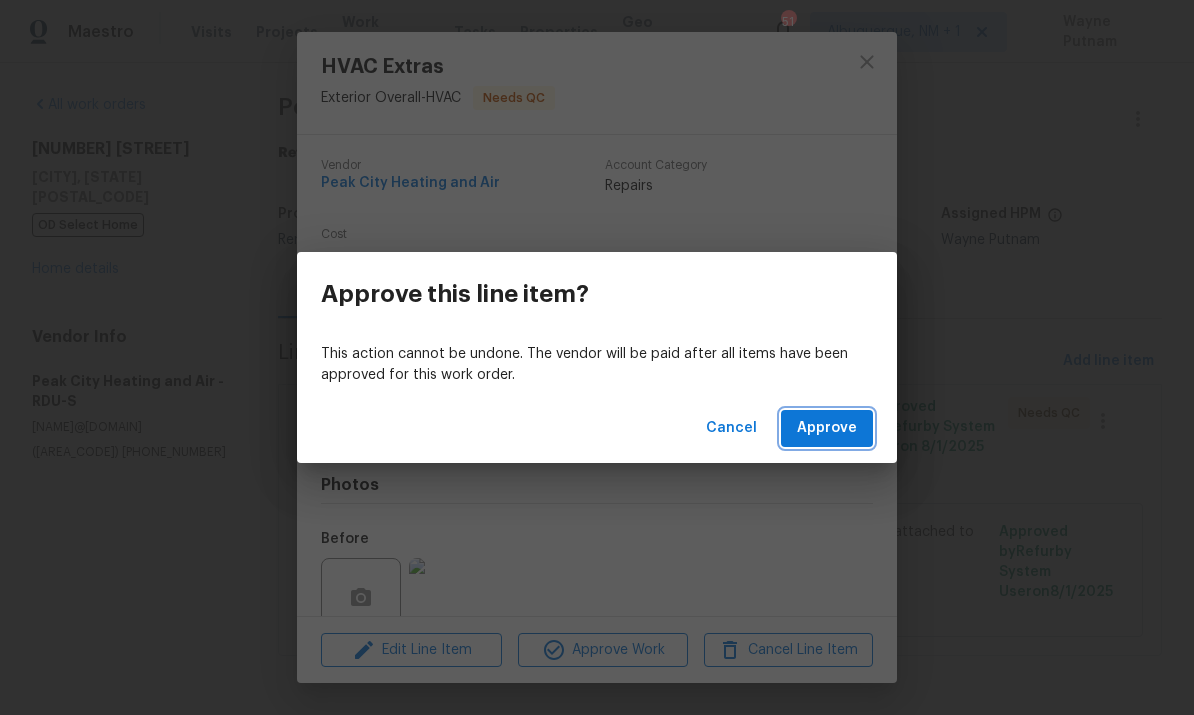 click on "Approve" at bounding box center [827, 428] 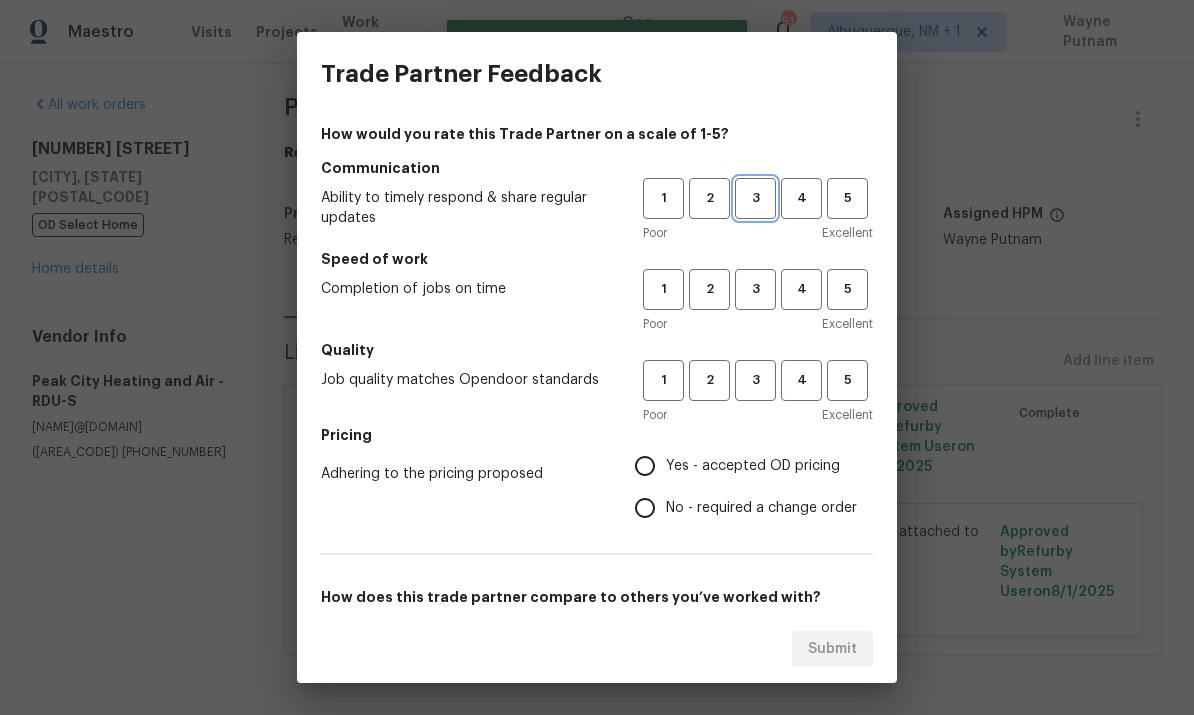 click on "3" at bounding box center (755, 198) 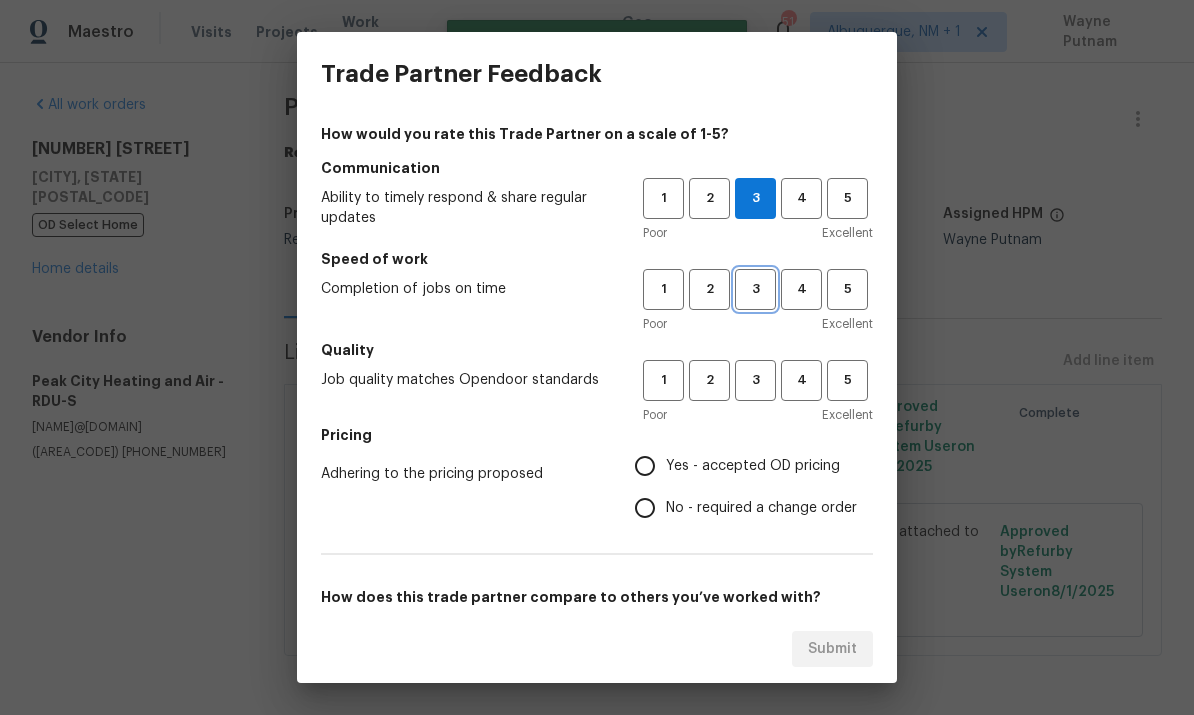 click on "3" at bounding box center (755, 289) 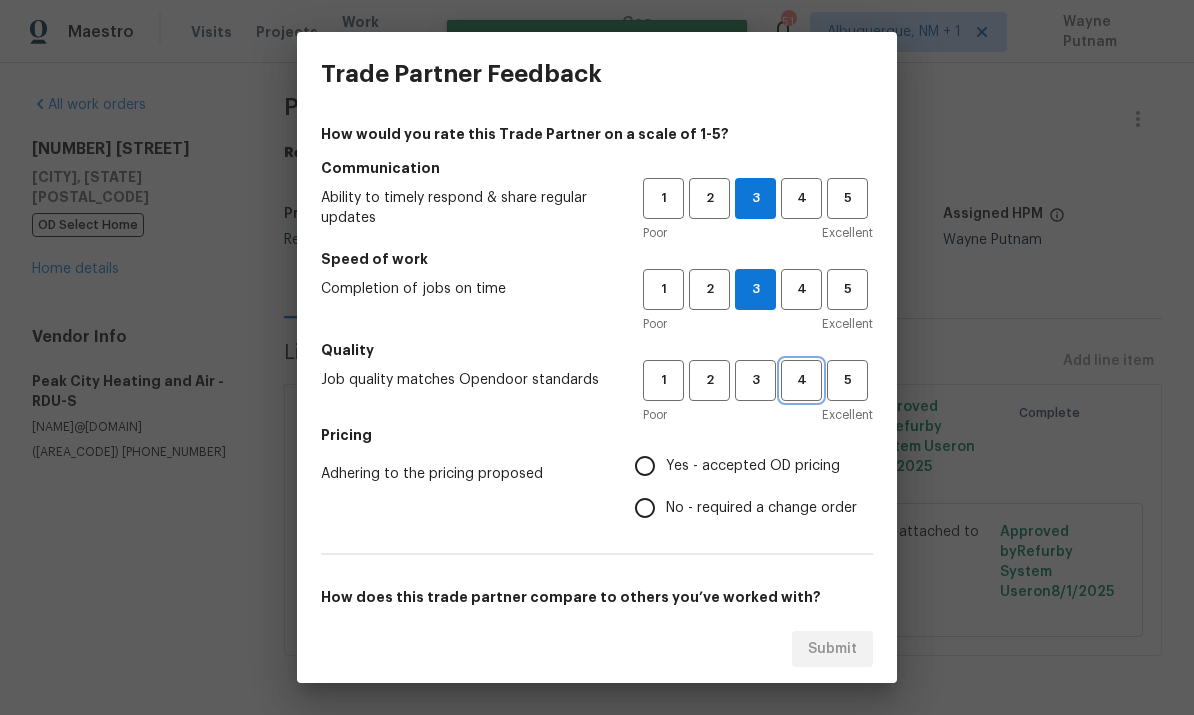 click on "4" at bounding box center [801, 380] 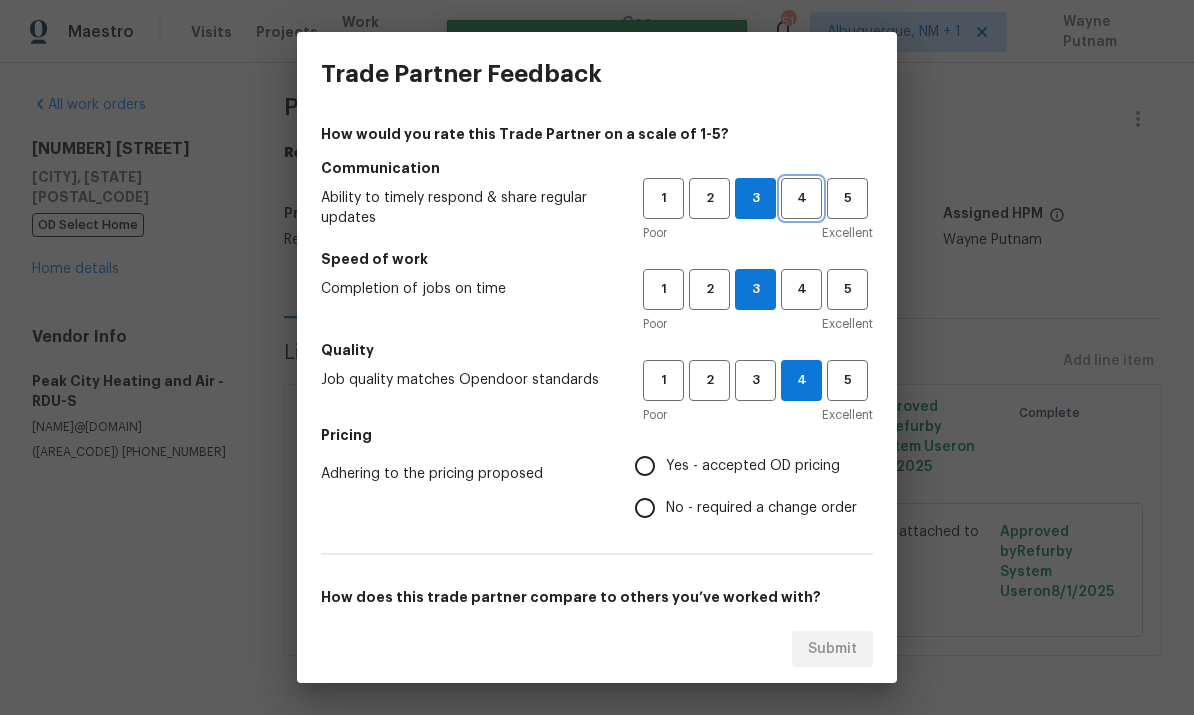 click on "4" at bounding box center [801, 198] 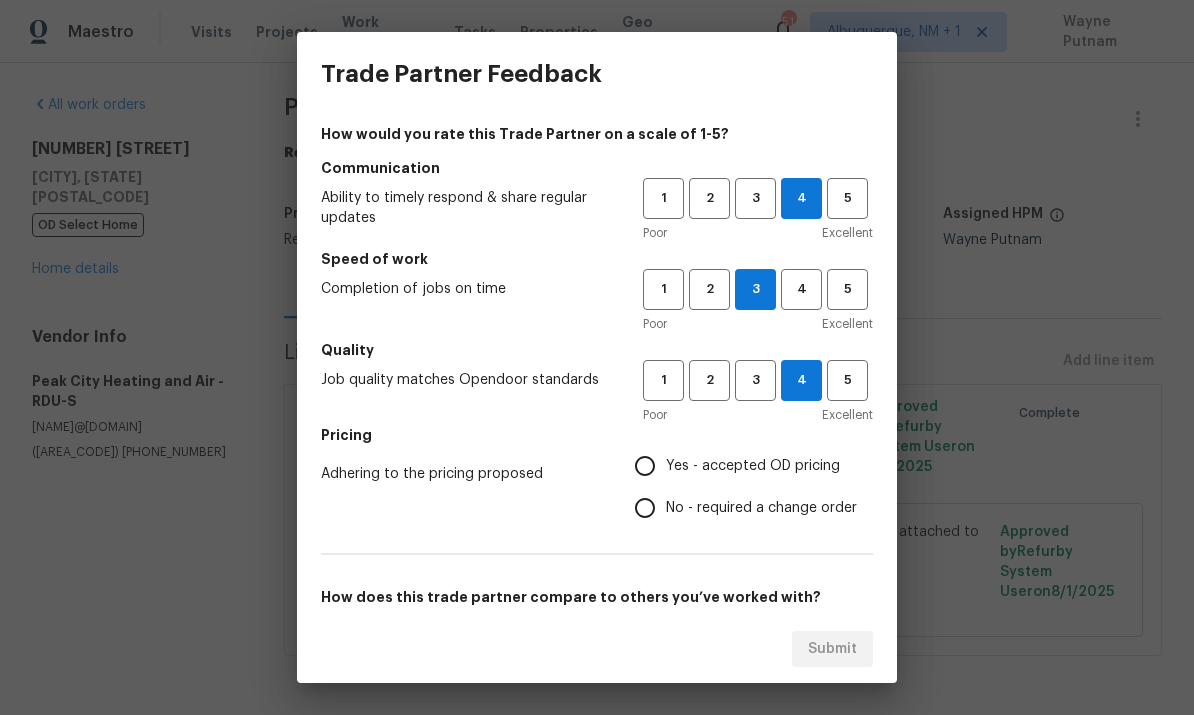click on "Speed of work" at bounding box center [597, 259] 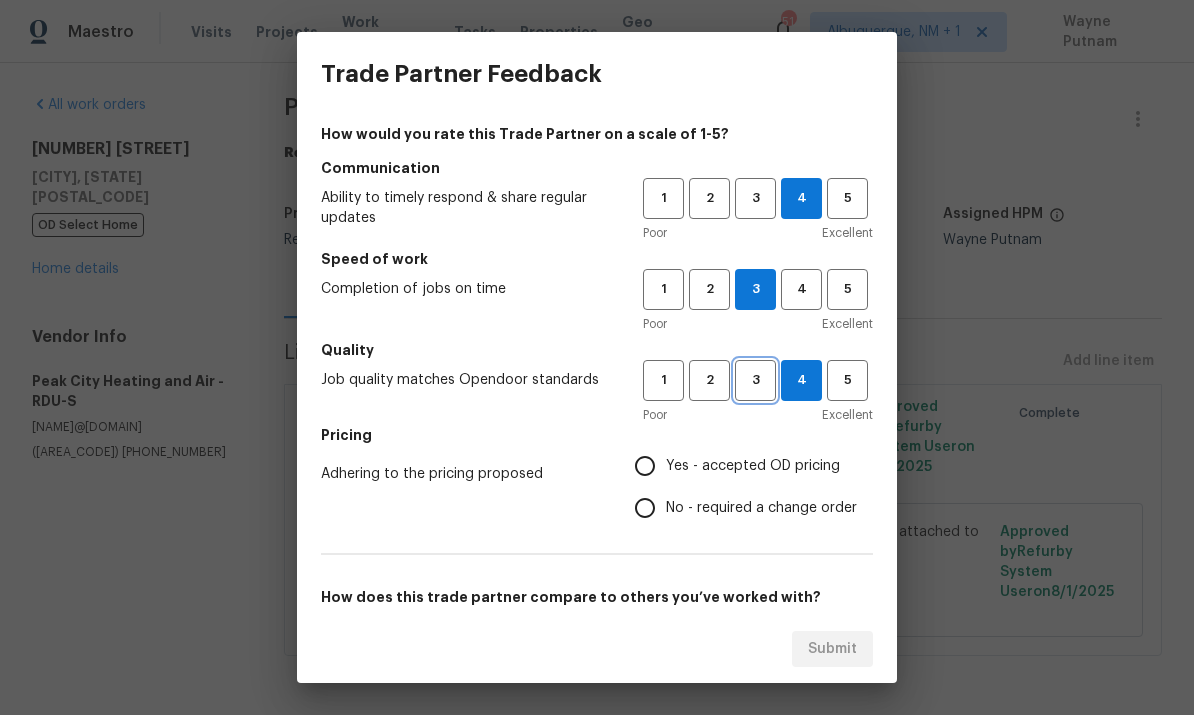 click on "3" at bounding box center [755, 380] 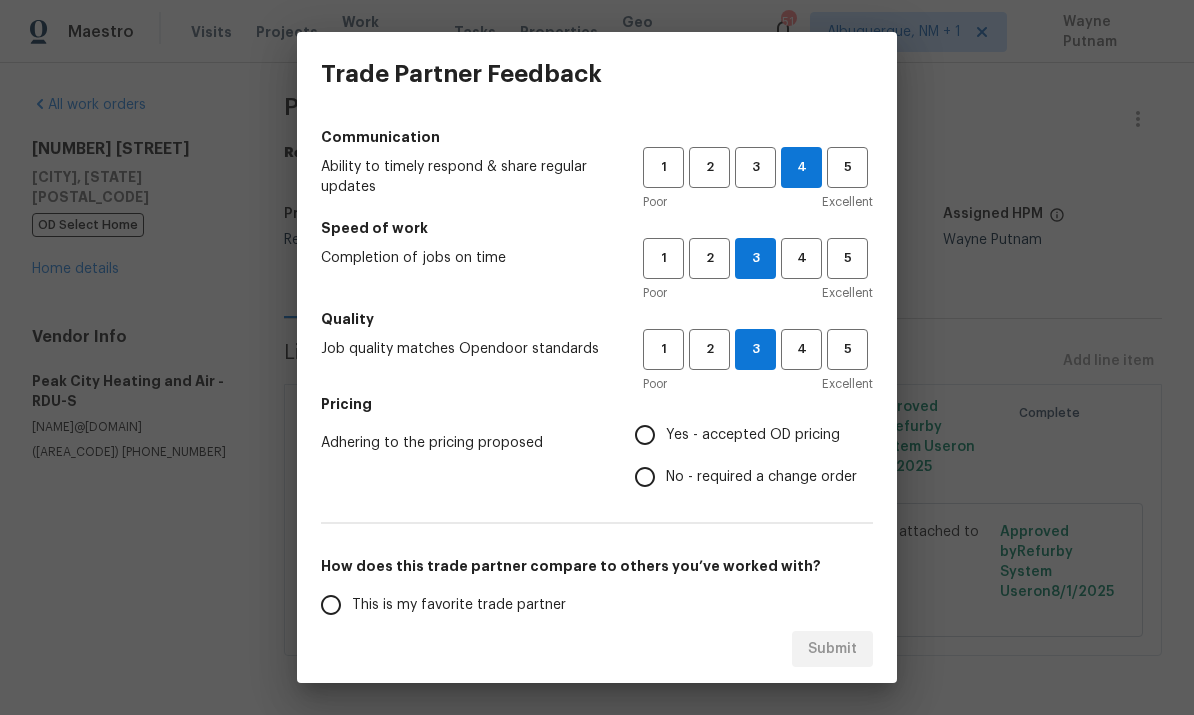click on "Yes - accepted OD pricing" at bounding box center (645, 435) 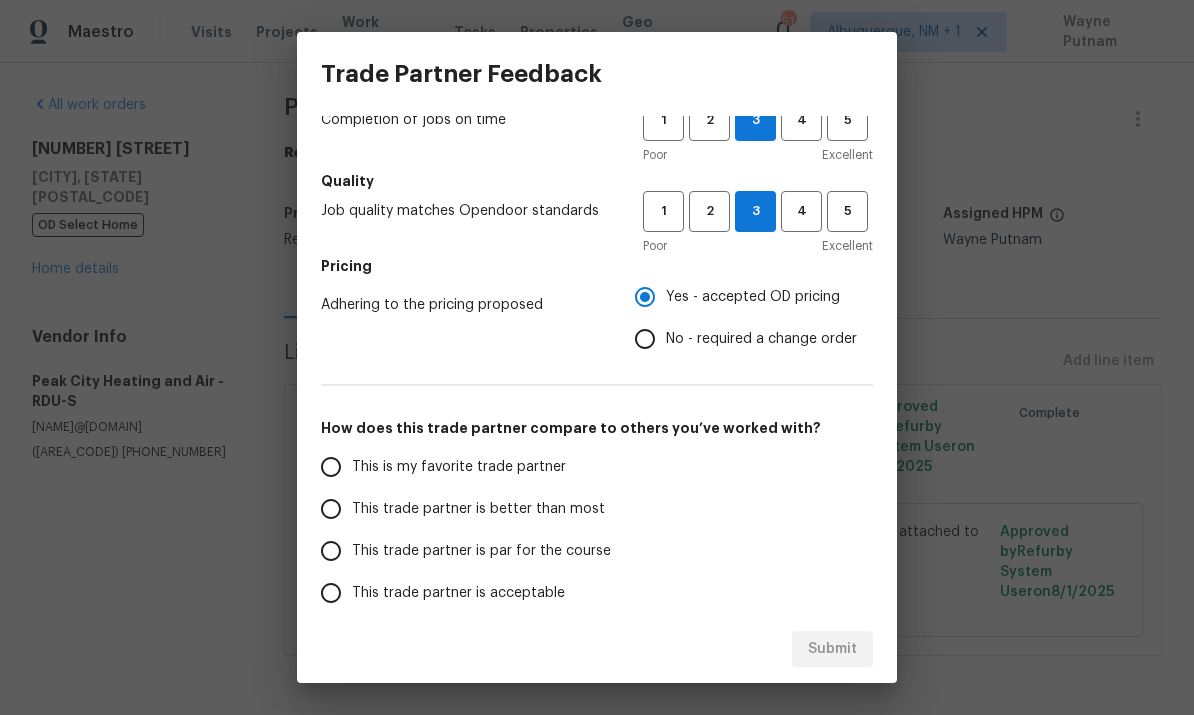 scroll, scrollTop: 174, scrollLeft: 0, axis: vertical 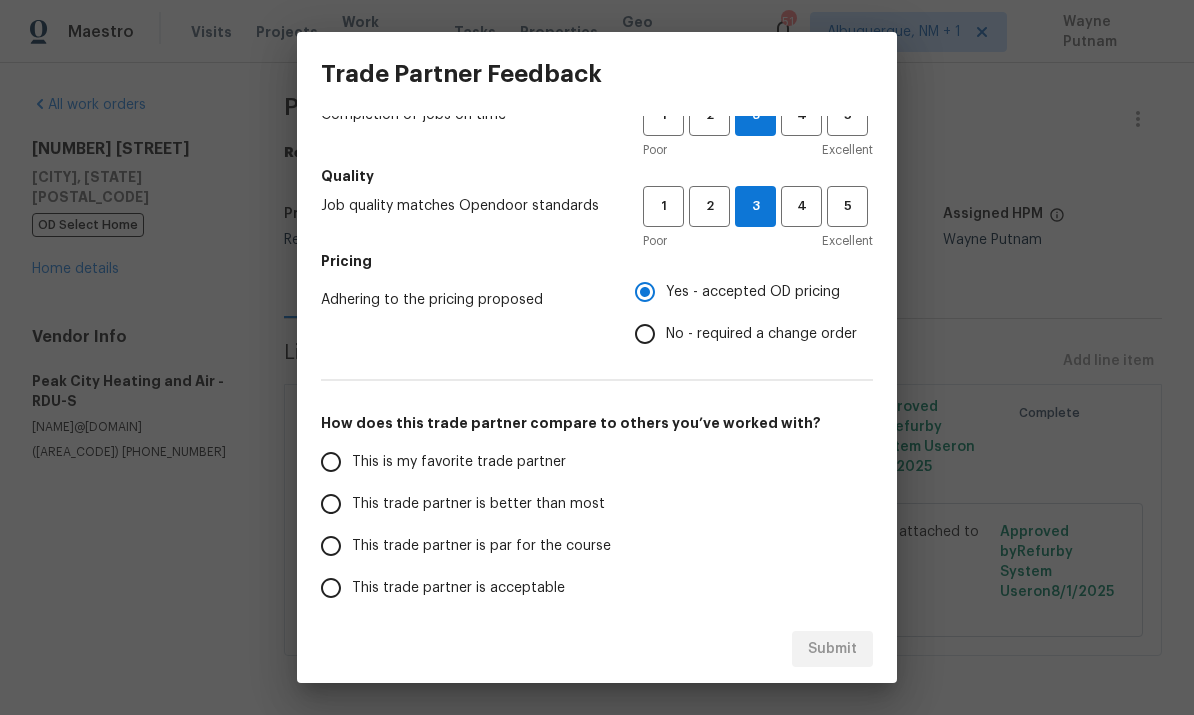 click on "This trade partner is par for the course" at bounding box center [331, 546] 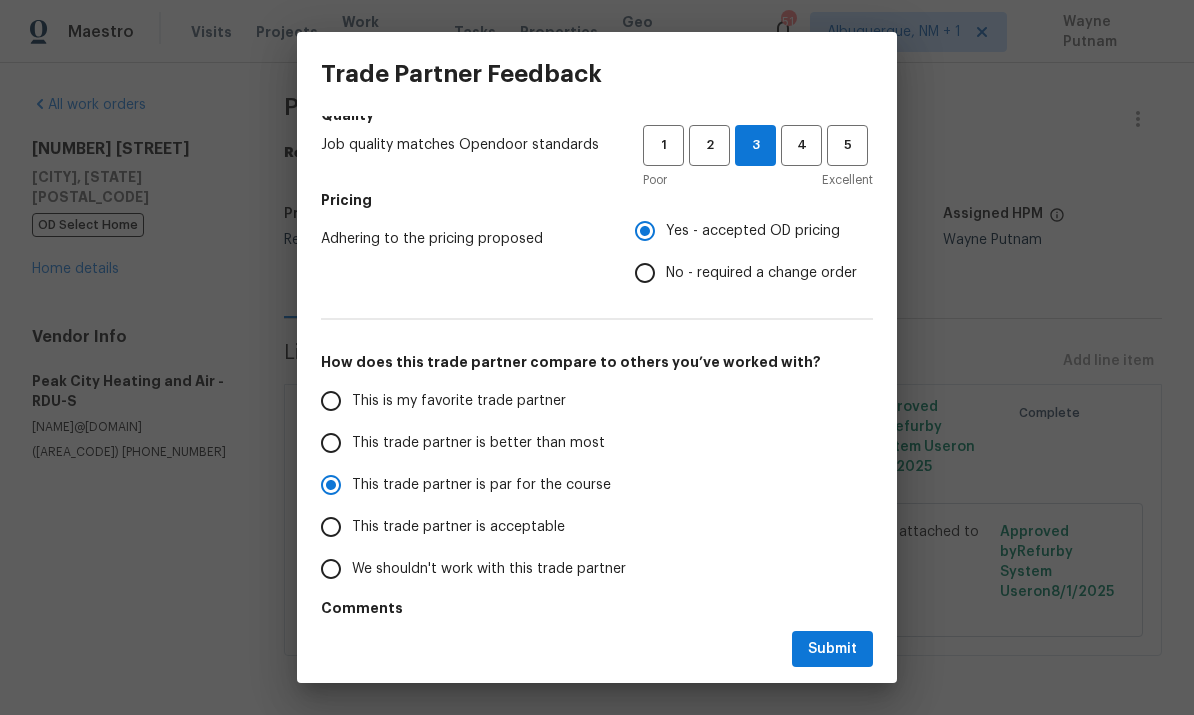 scroll, scrollTop: 248, scrollLeft: 0, axis: vertical 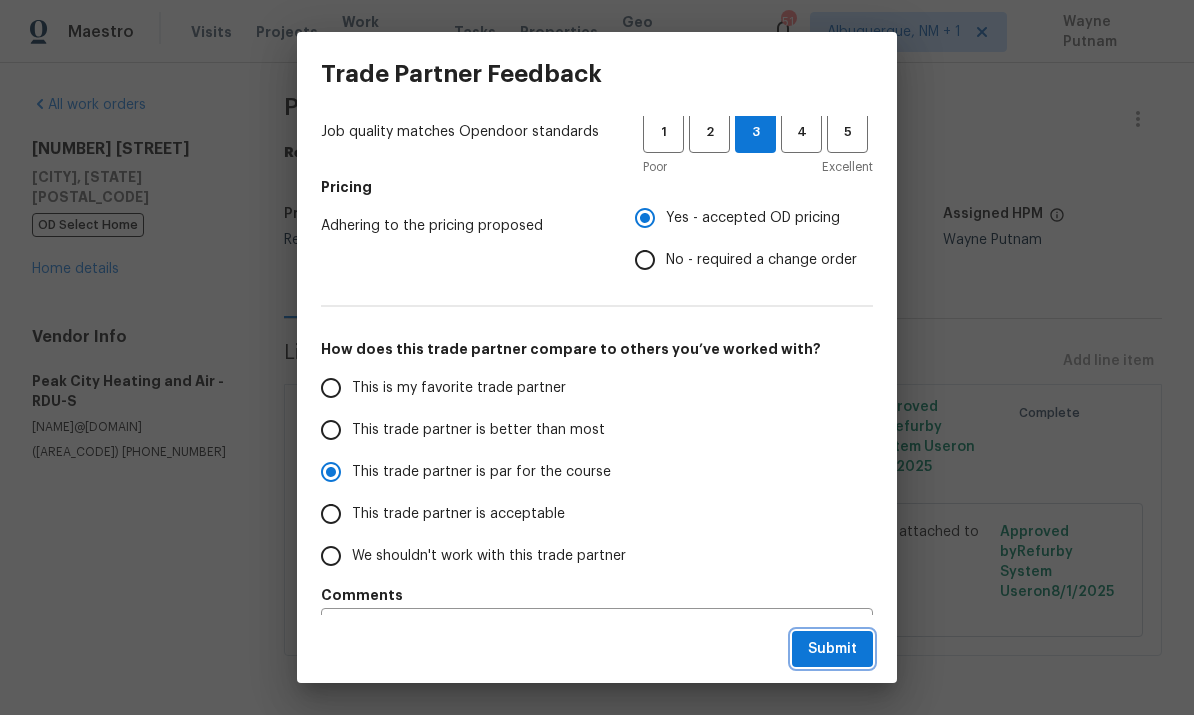 click on "Submit" at bounding box center [832, 649] 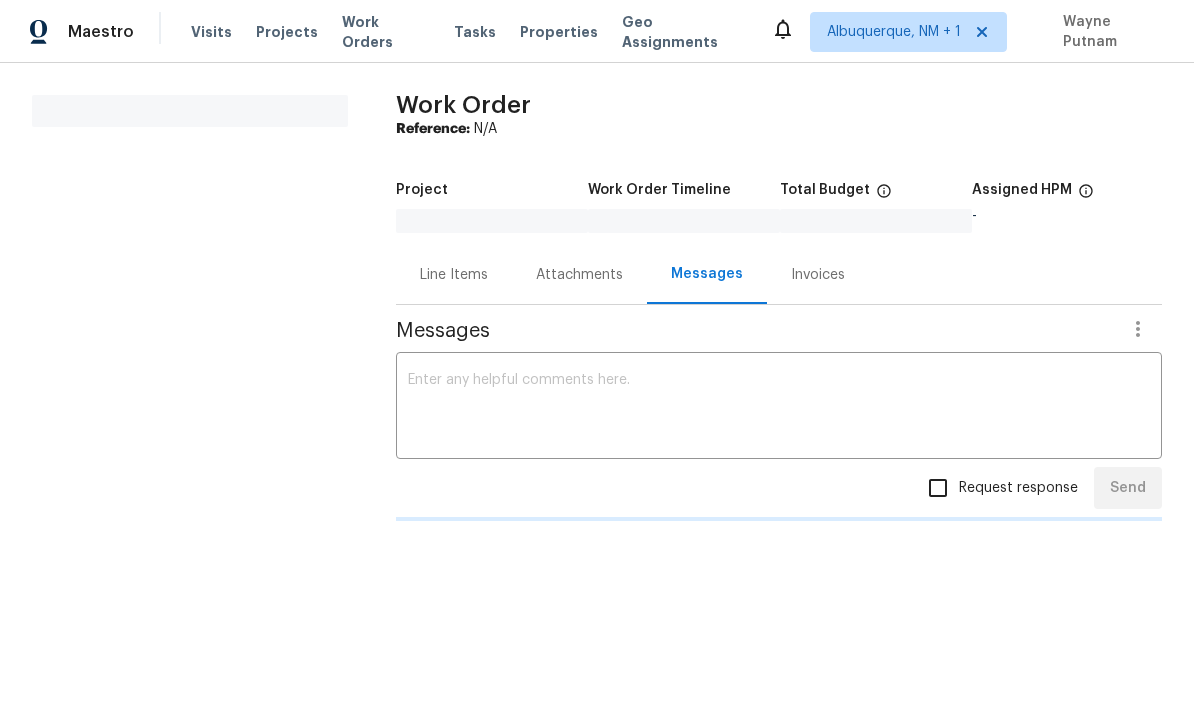 scroll, scrollTop: 0, scrollLeft: 0, axis: both 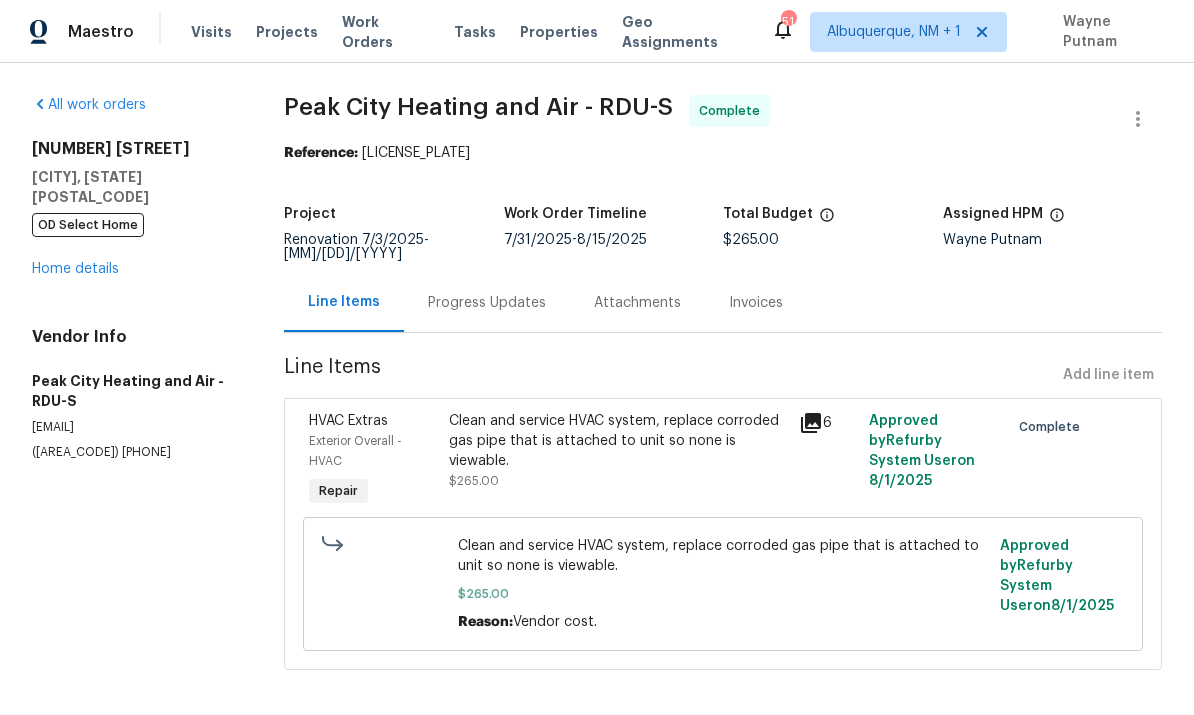 click on "Home details" at bounding box center [75, 269] 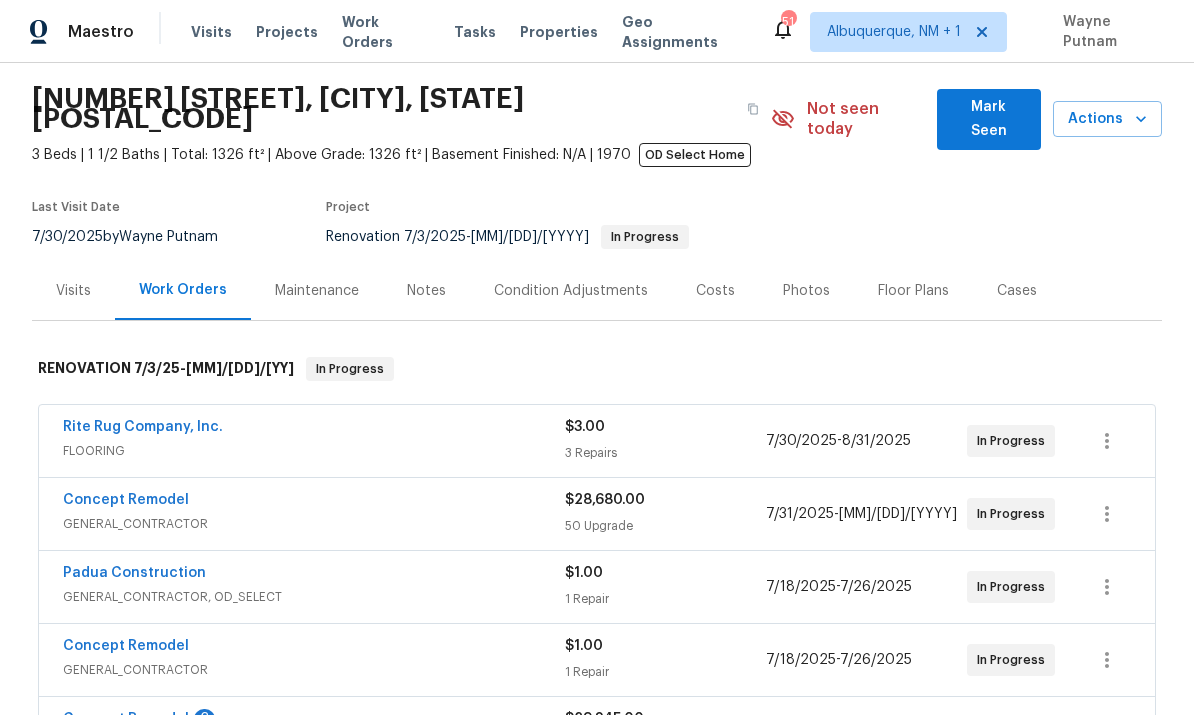 scroll, scrollTop: 64, scrollLeft: 0, axis: vertical 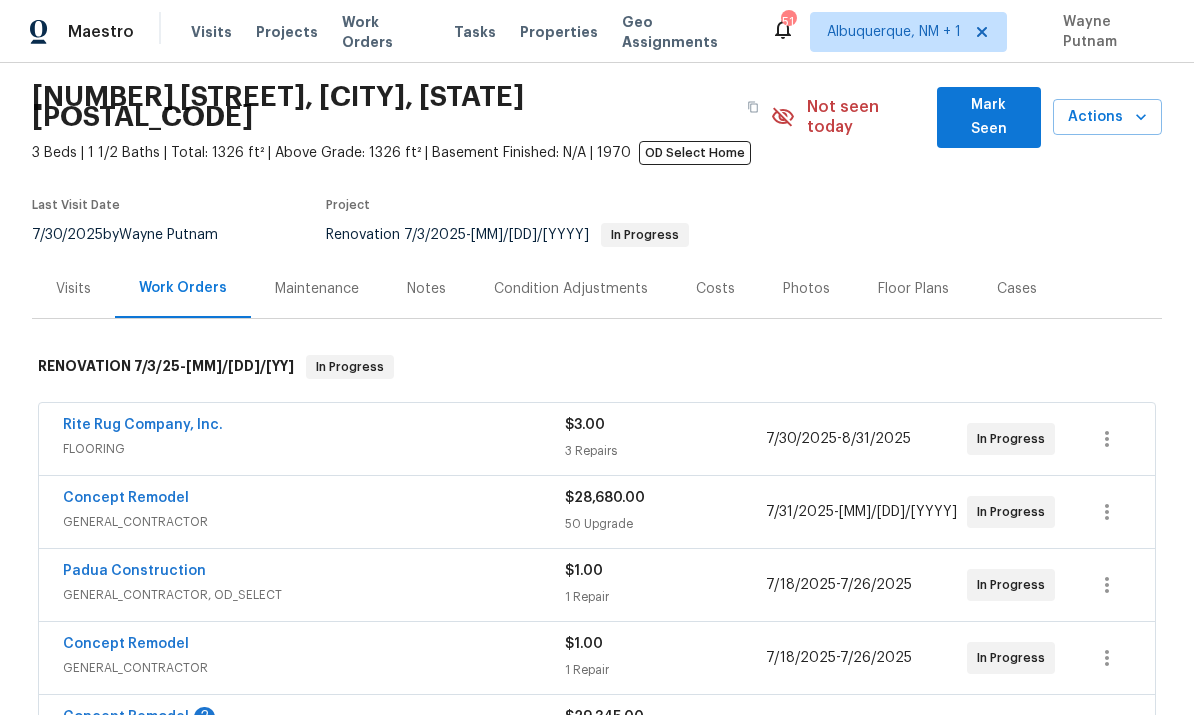 click on "Concept Remodel" at bounding box center (126, 717) 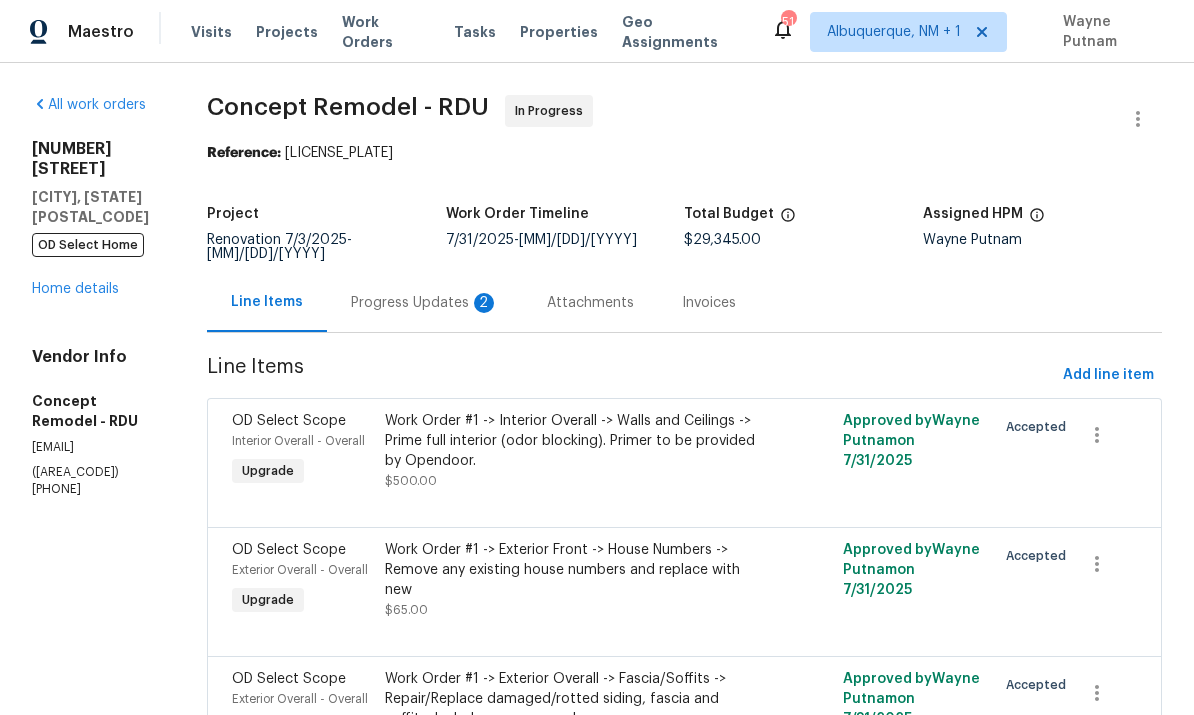click on "Progress Updates 2" at bounding box center [425, 303] 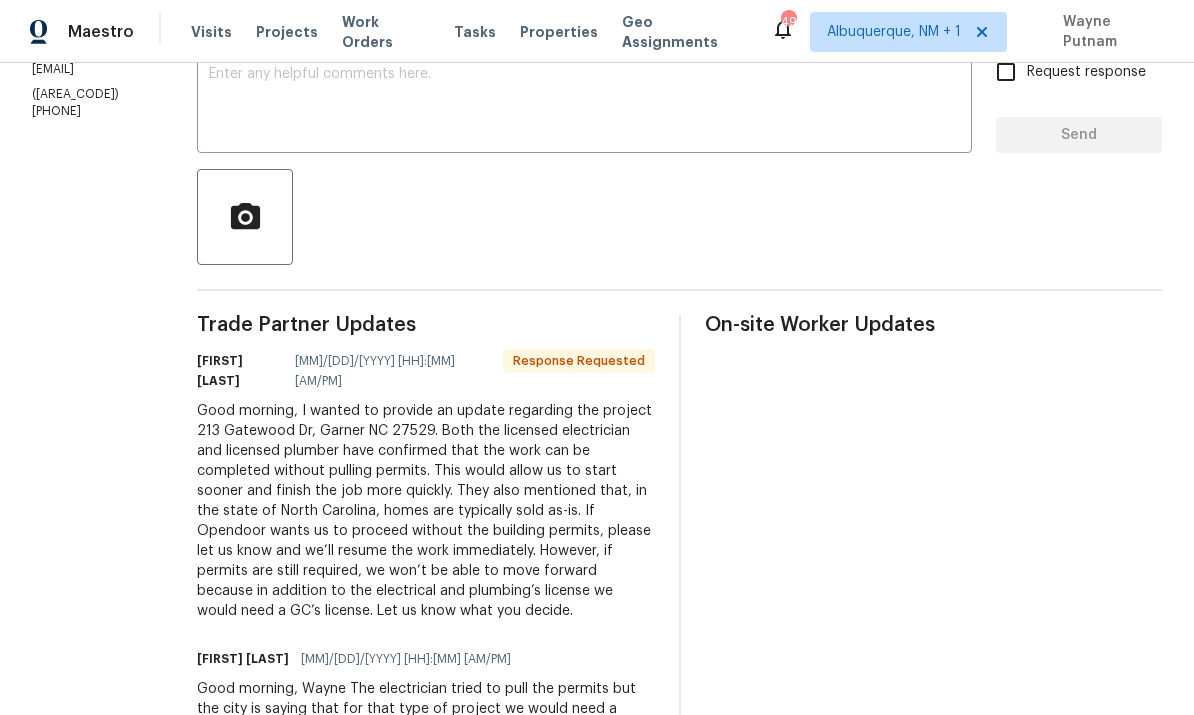 scroll, scrollTop: 385, scrollLeft: 0, axis: vertical 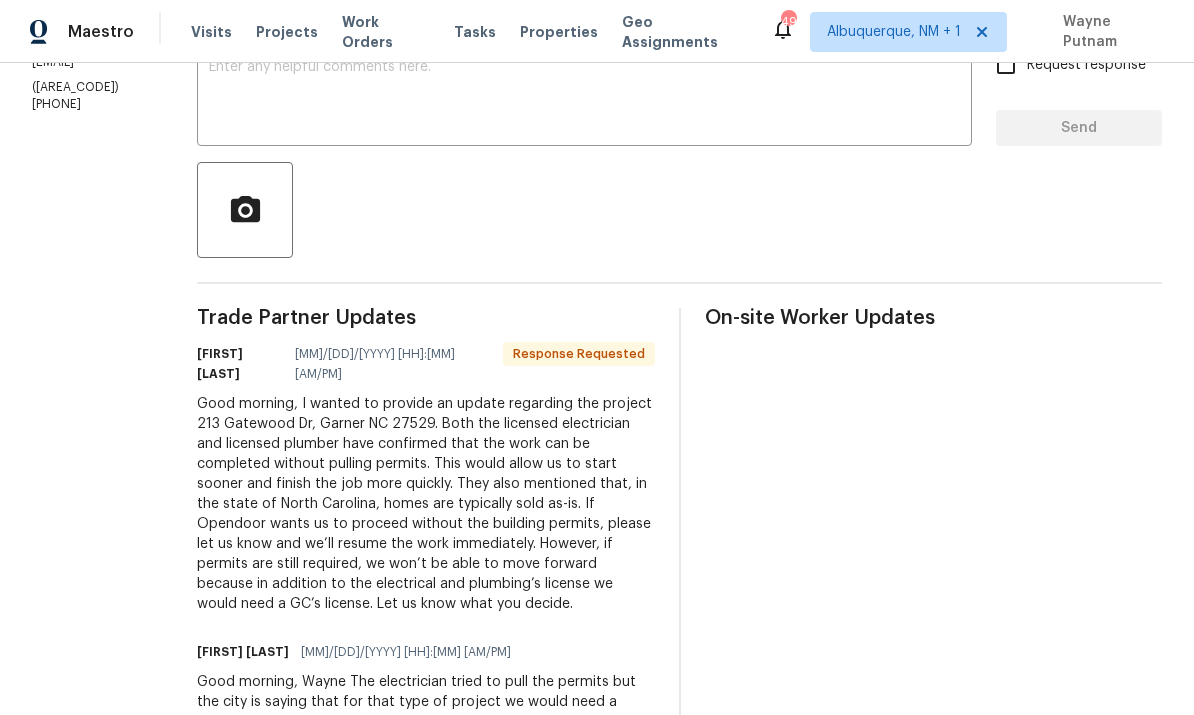 click at bounding box center (680, 621) 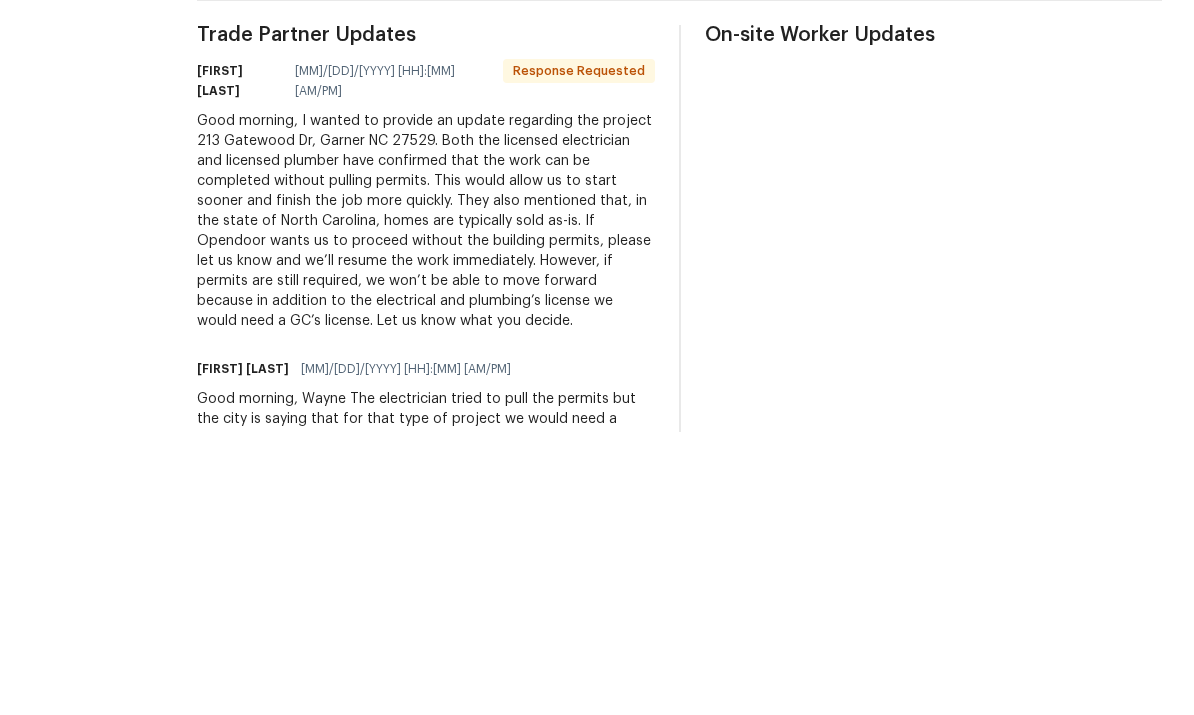 scroll, scrollTop: 12, scrollLeft: 0, axis: vertical 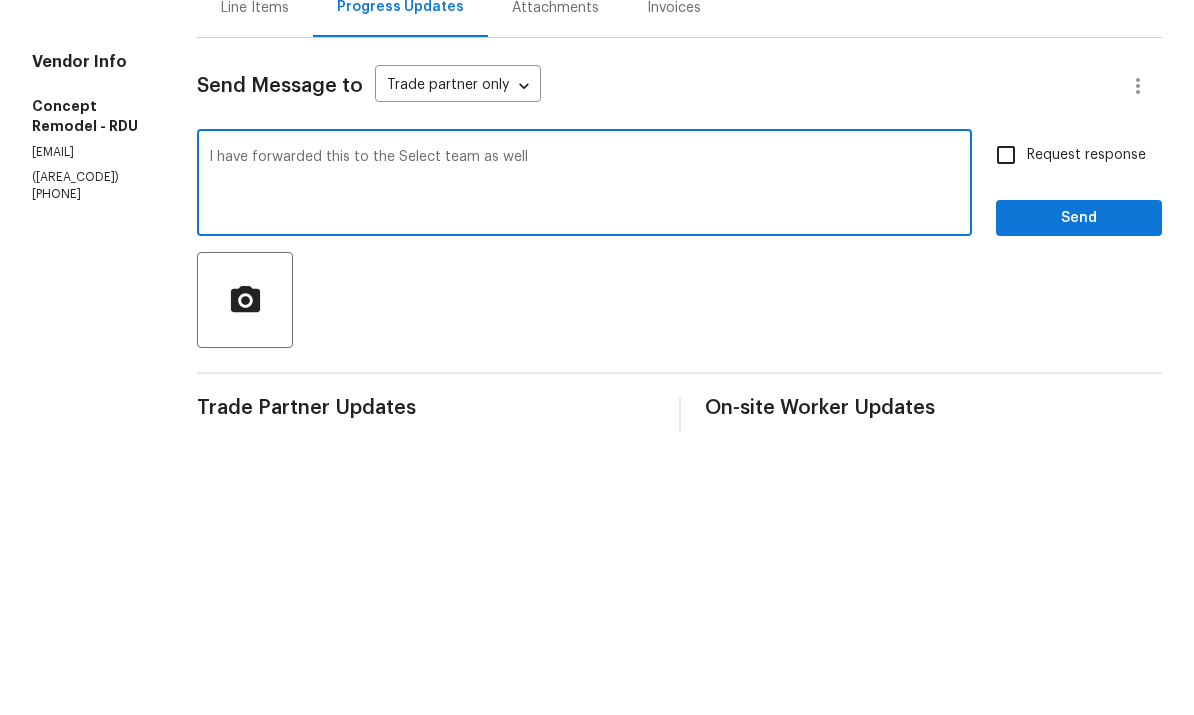 type on "I have forwarded this to the Select team as well" 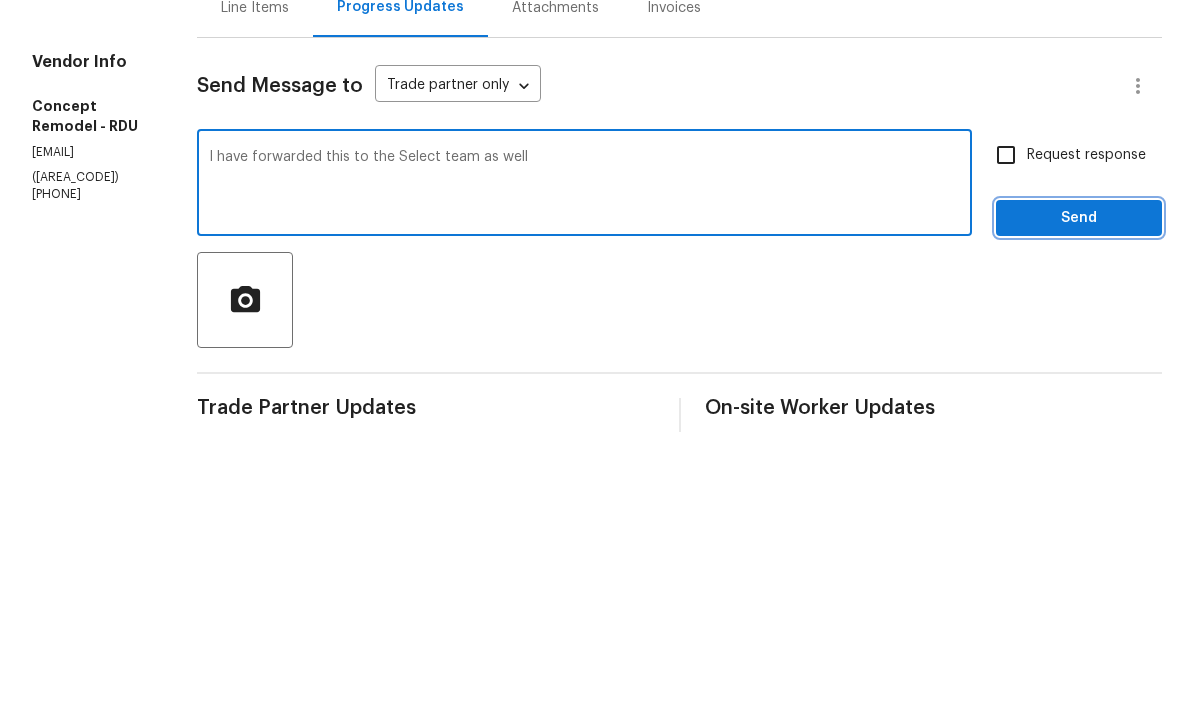 click on "Send" at bounding box center [1079, 501] 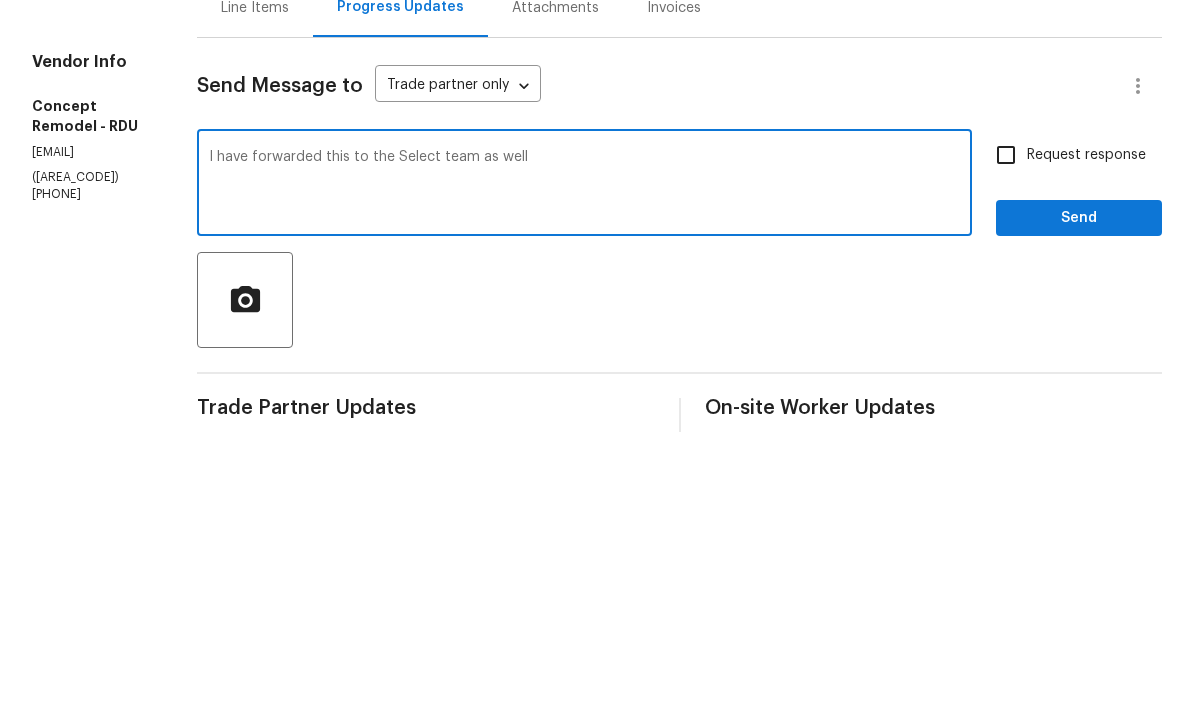 scroll, scrollTop: 47, scrollLeft: 0, axis: vertical 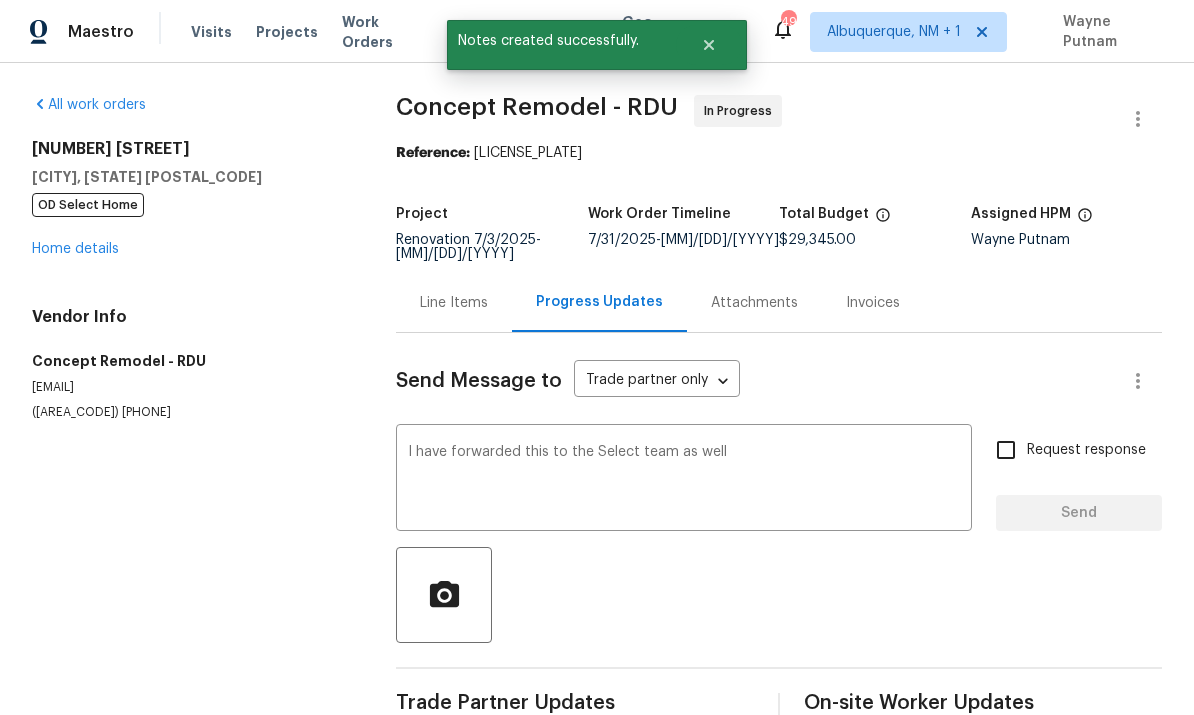 type 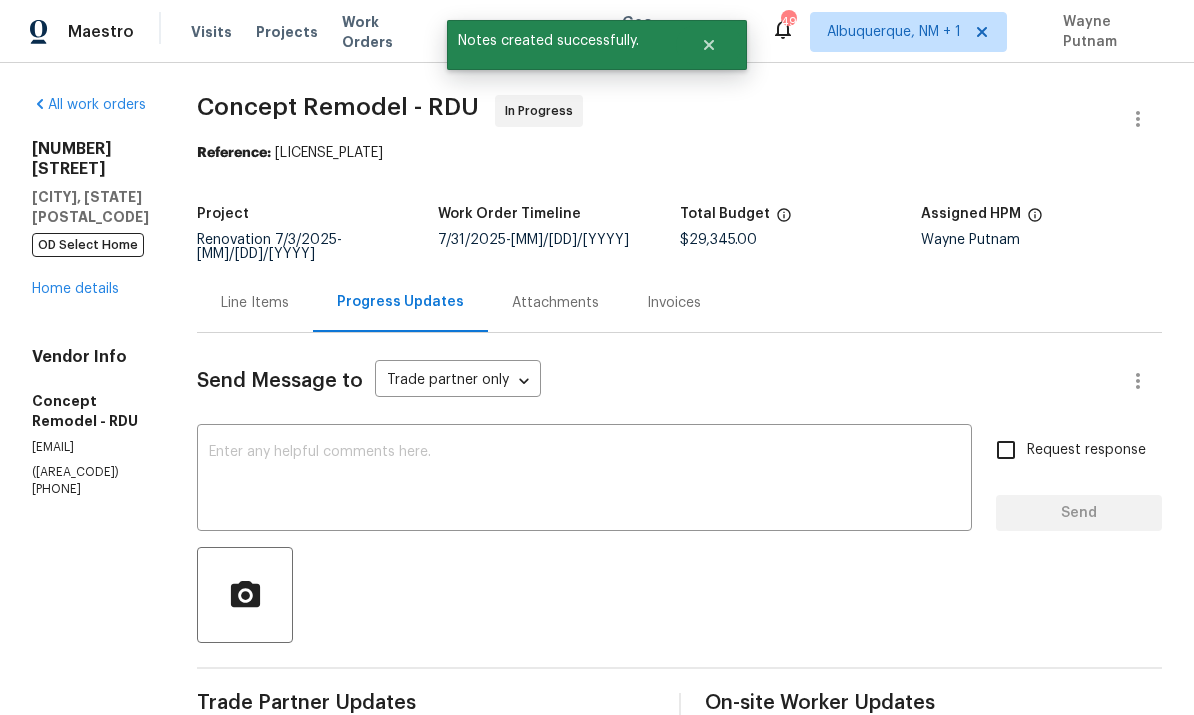 click on "213 Gatewood Dr Garner, NC 27529 OD Select Home Home details" at bounding box center [90, 219] 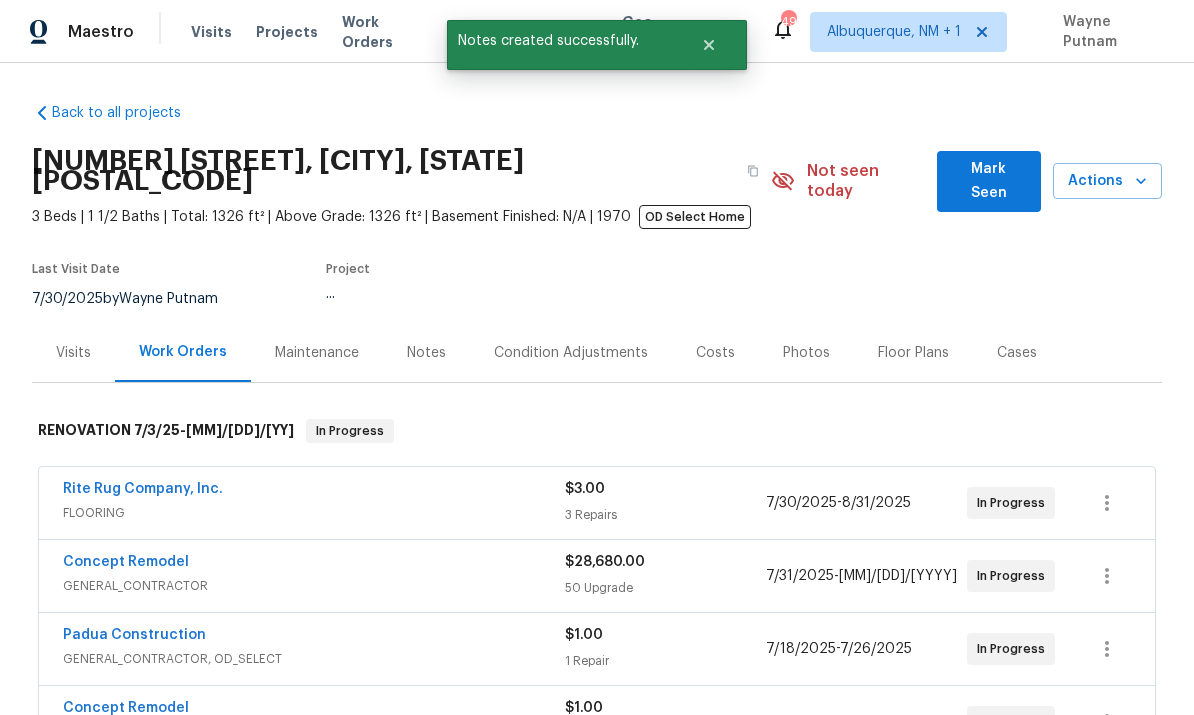 scroll, scrollTop: 0, scrollLeft: 0, axis: both 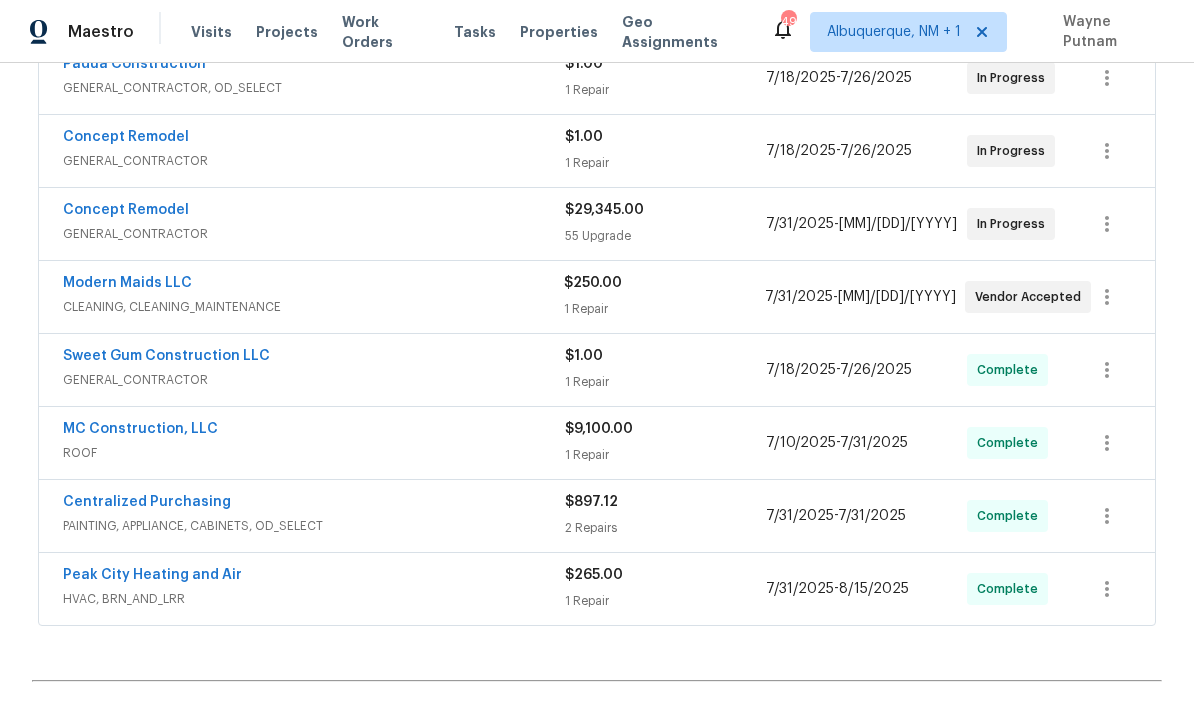 click on "Peak City Heating and Air" at bounding box center (152, 575) 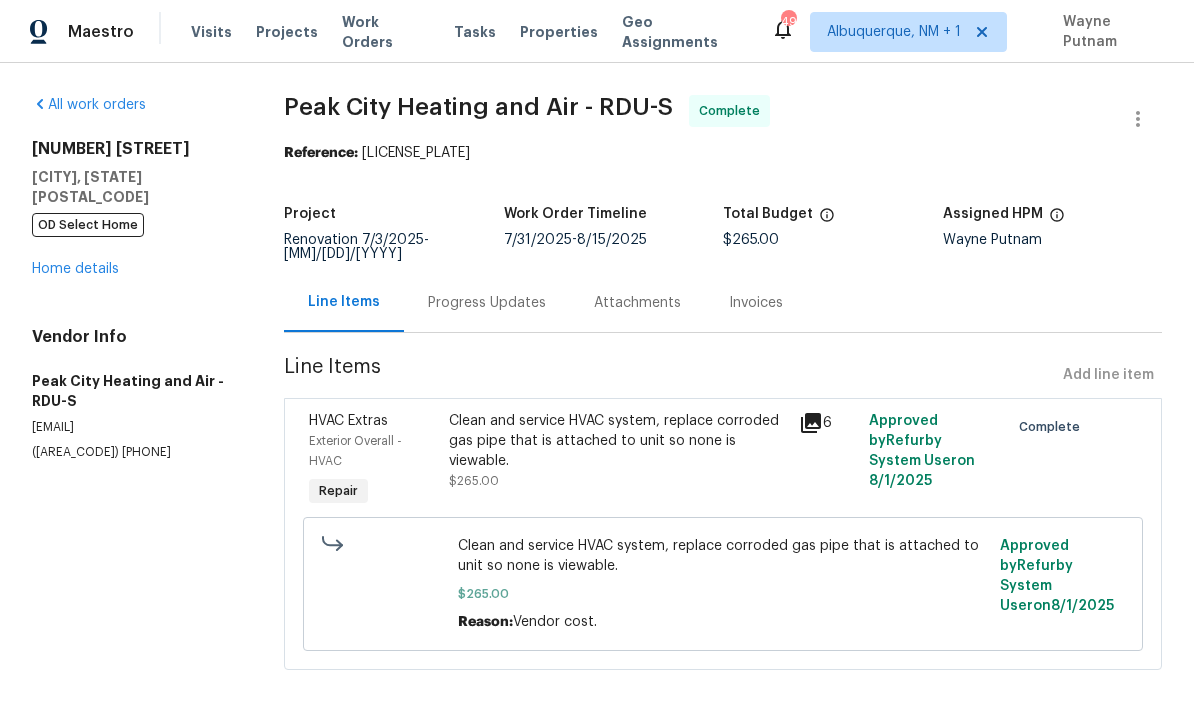 click on "Clean and service HVAC system, replace corroded gas pipe that is attached to unit so none is viewable." at bounding box center (618, 441) 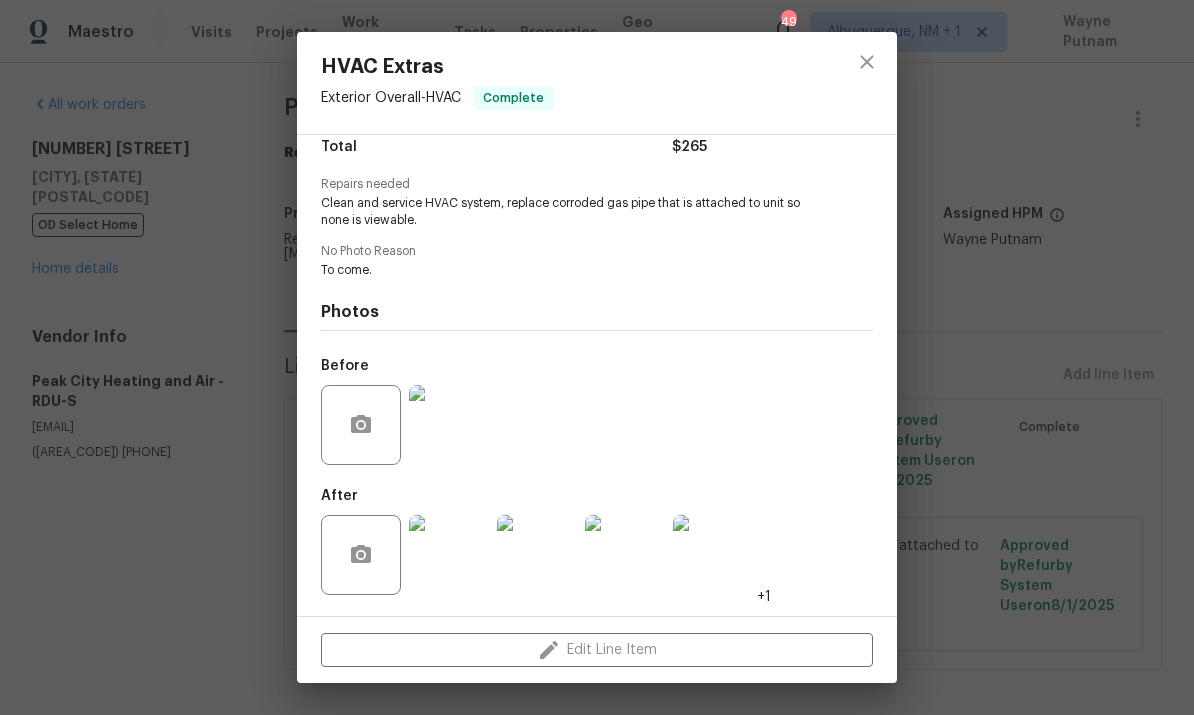 scroll, scrollTop: 177, scrollLeft: 0, axis: vertical 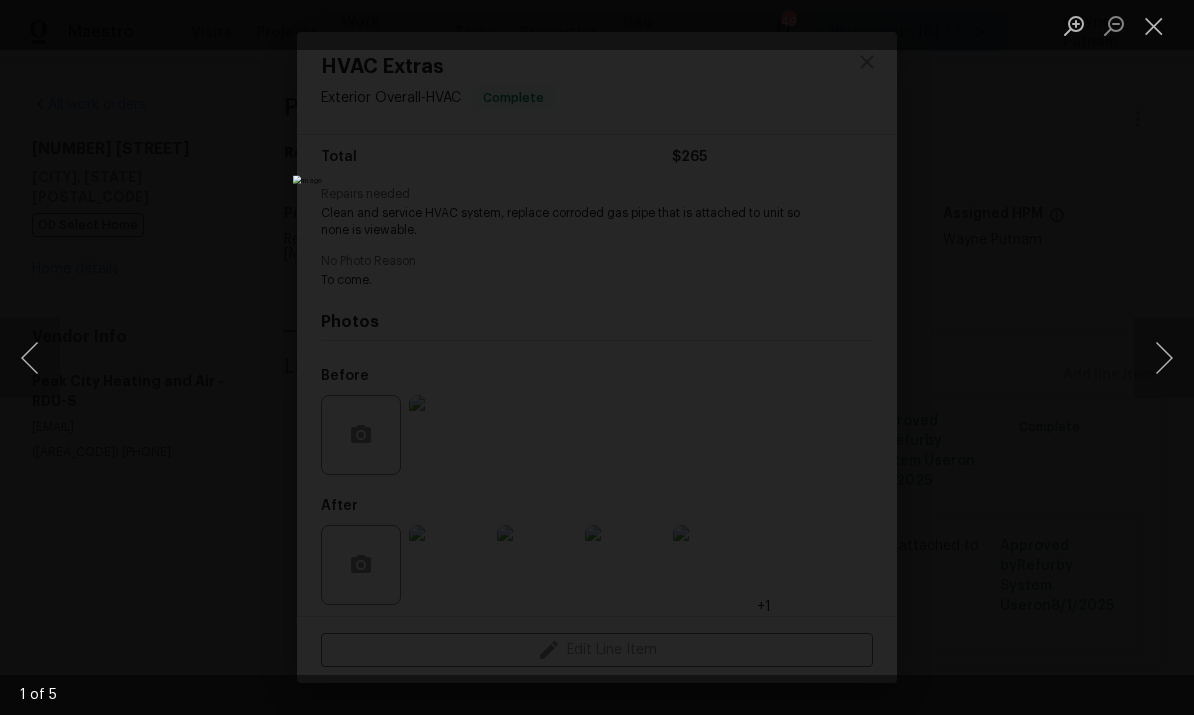 click at bounding box center (597, 357) 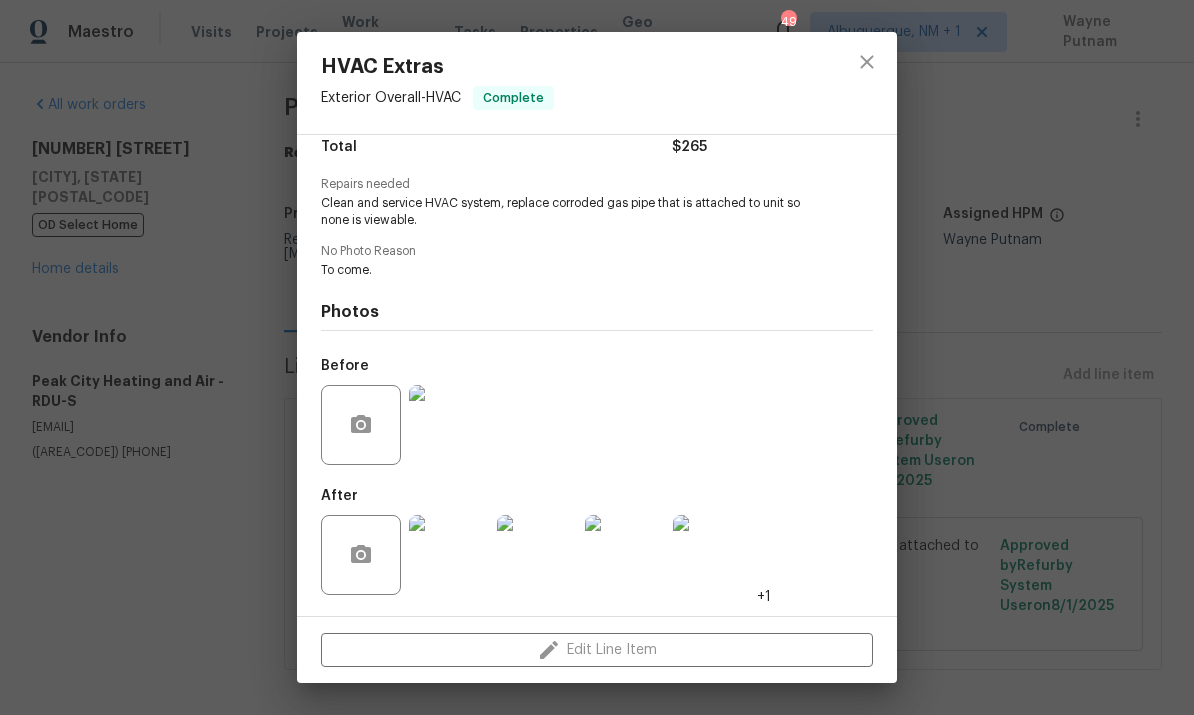 click on "HVAC Extras Exterior Overall  -  HVAC Complete Vendor Peak City Heating and Air Account Category Repairs Cost $265 x 1 count $265 Labor $0 Total $265 Repairs needed Clean and service HVAC system, replace corroded gas pipe that is attached to unit so none is viewable. No Photo Reason To come.  Photos Before After  +1  Edit Line Item" at bounding box center [597, 357] 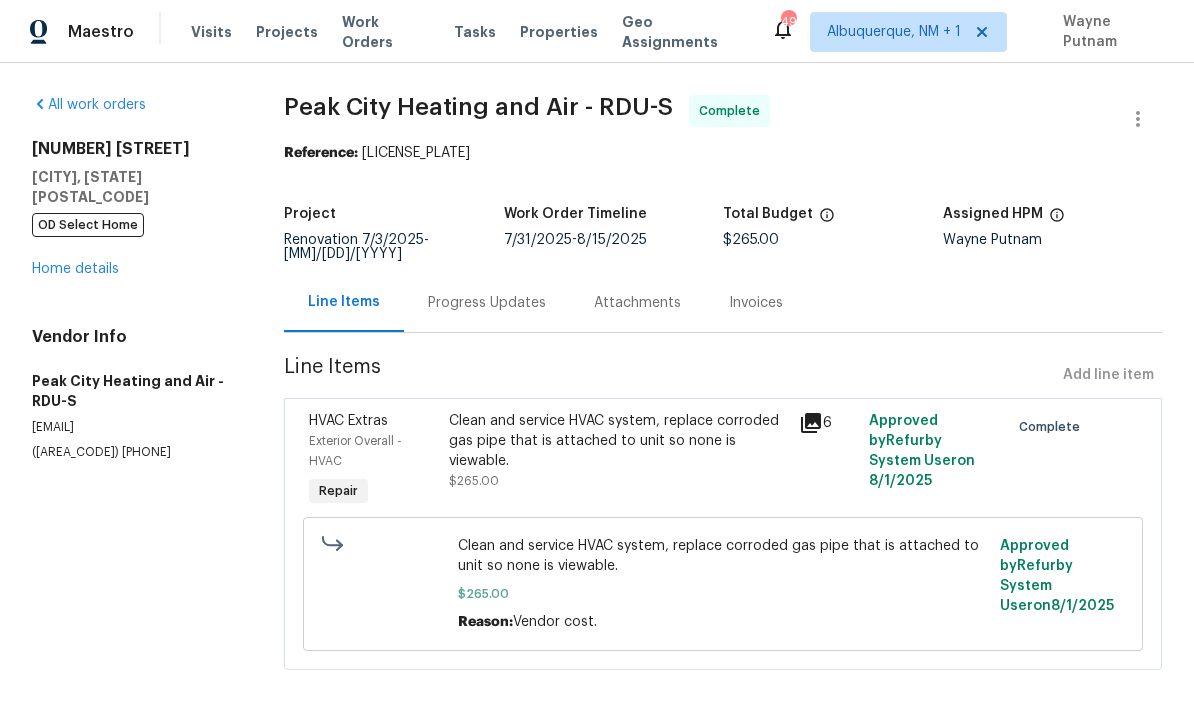 click on "Progress Updates" at bounding box center [487, 303] 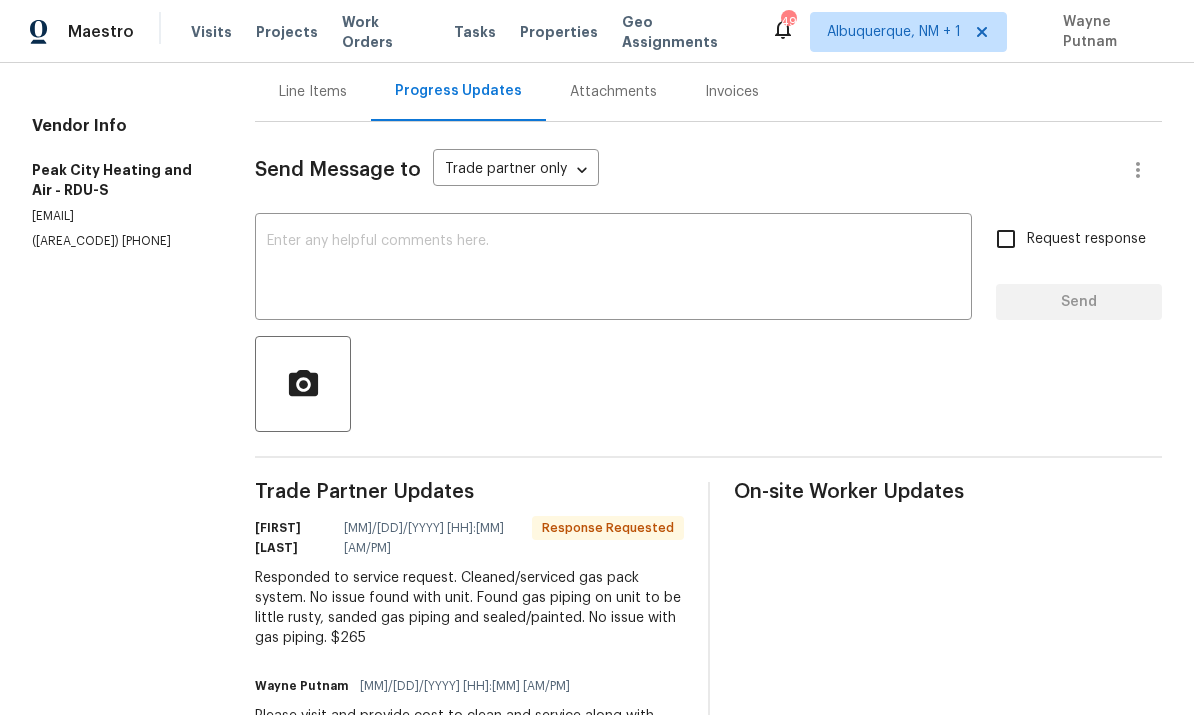 scroll, scrollTop: 210, scrollLeft: 0, axis: vertical 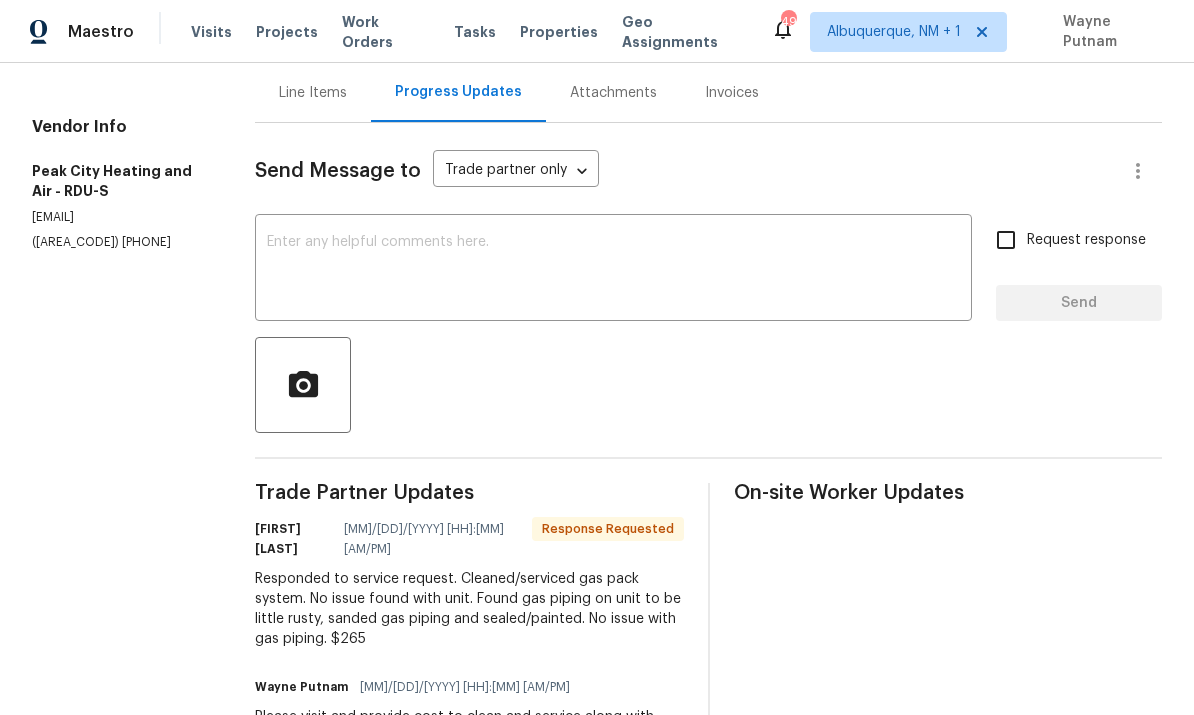 click on "Responded to service request.  Cleaned/serviced gas pack system.  No issue found with unit. Found gas piping on unit to be little rusty, sanded gas piping and sealed/painted. No issue with gas piping. $265" at bounding box center (469, 609) 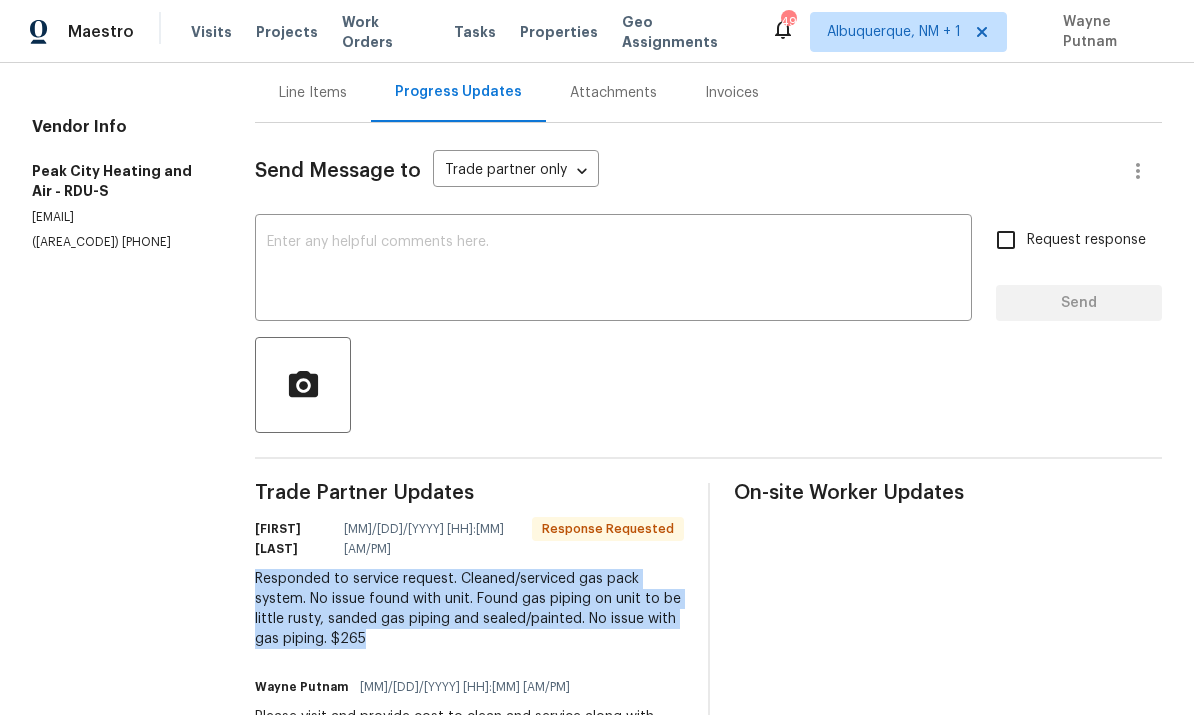 copy on "Responded to service request.  Cleaned/serviced gas pack system.  No issue found with unit. Found gas piping on unit to be little rusty, sanded gas piping and sealed/painted. No issue with gas piping. $265" 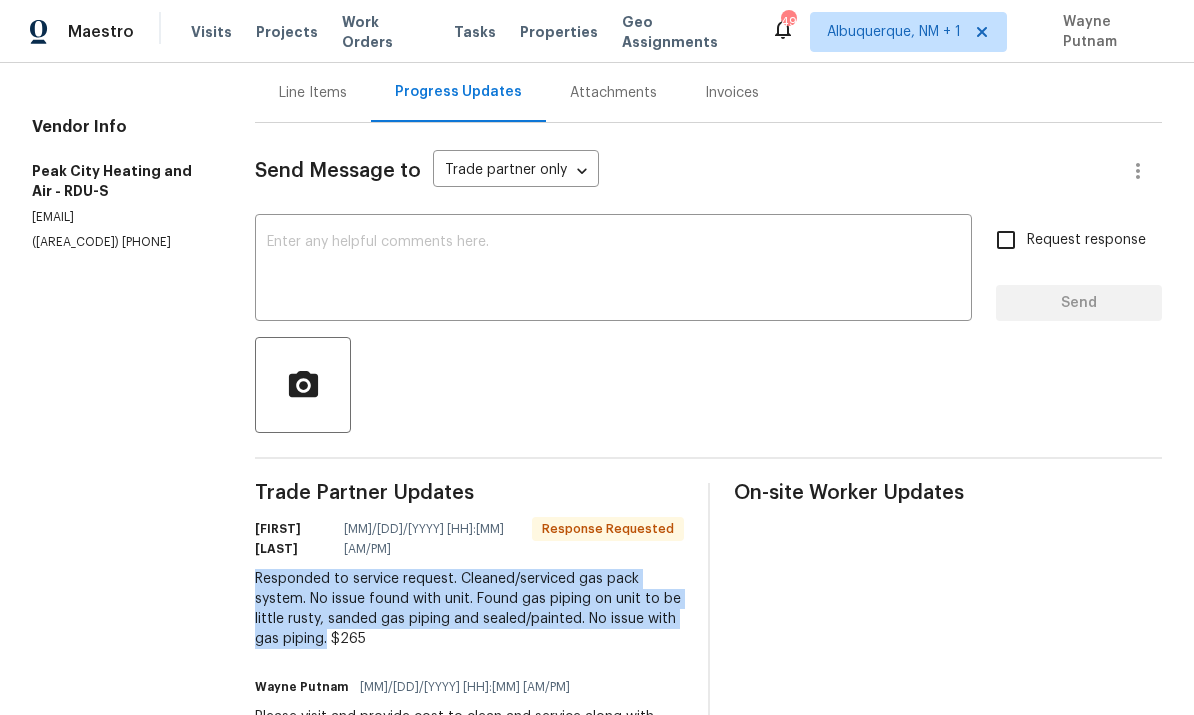 copy on "Responded to service request.  Cleaned/serviced gas pack system.  No issue found with unit. Found gas piping on unit to be little rusty, sanded gas piping and sealed/painted. No issue with gas piping." 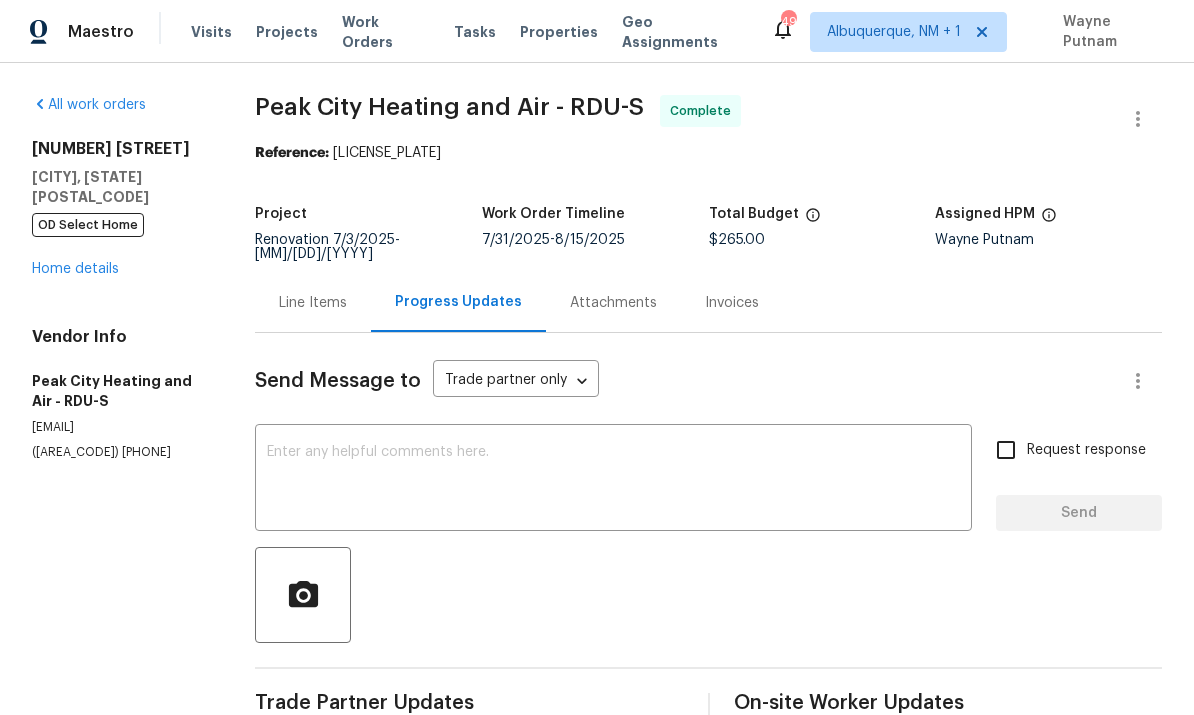 scroll, scrollTop: 0, scrollLeft: 0, axis: both 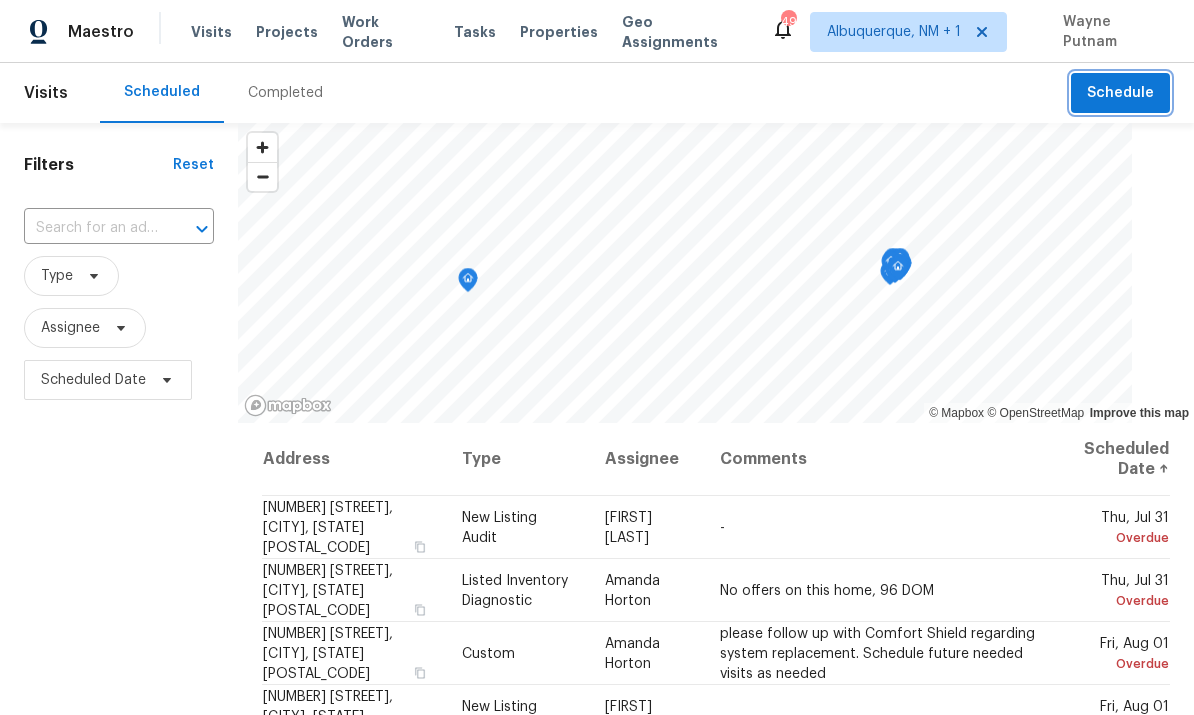 click on "Schedule" at bounding box center (1120, 93) 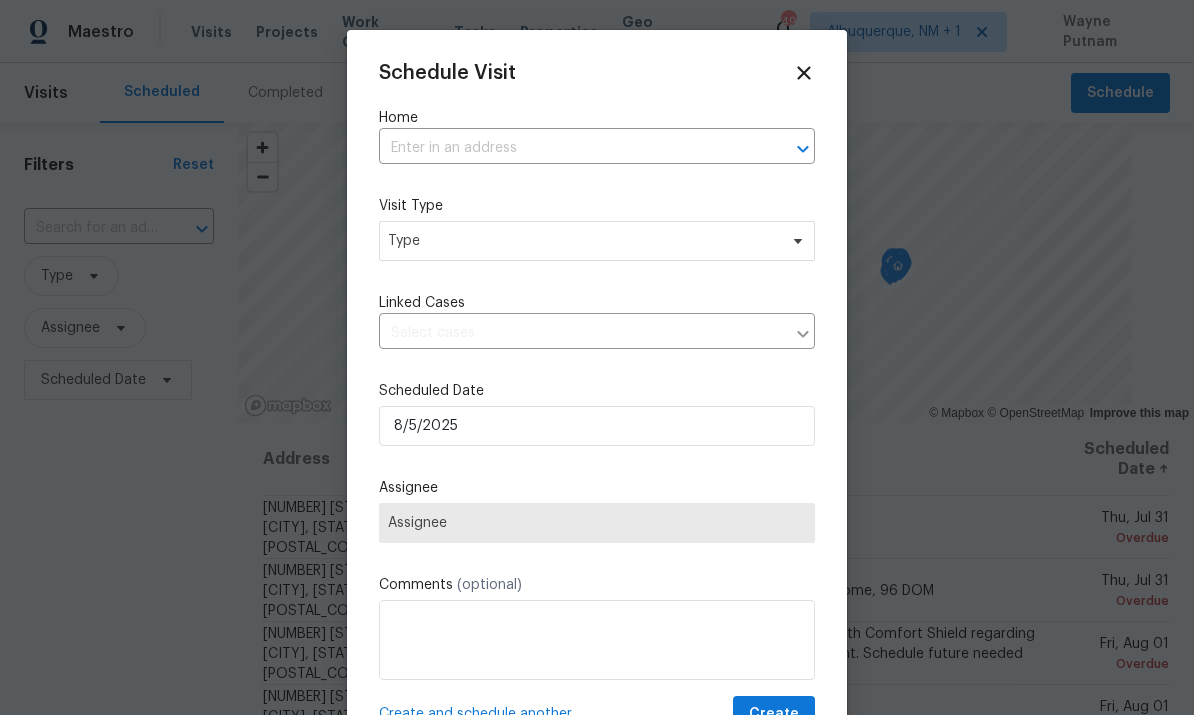 click at bounding box center (569, 148) 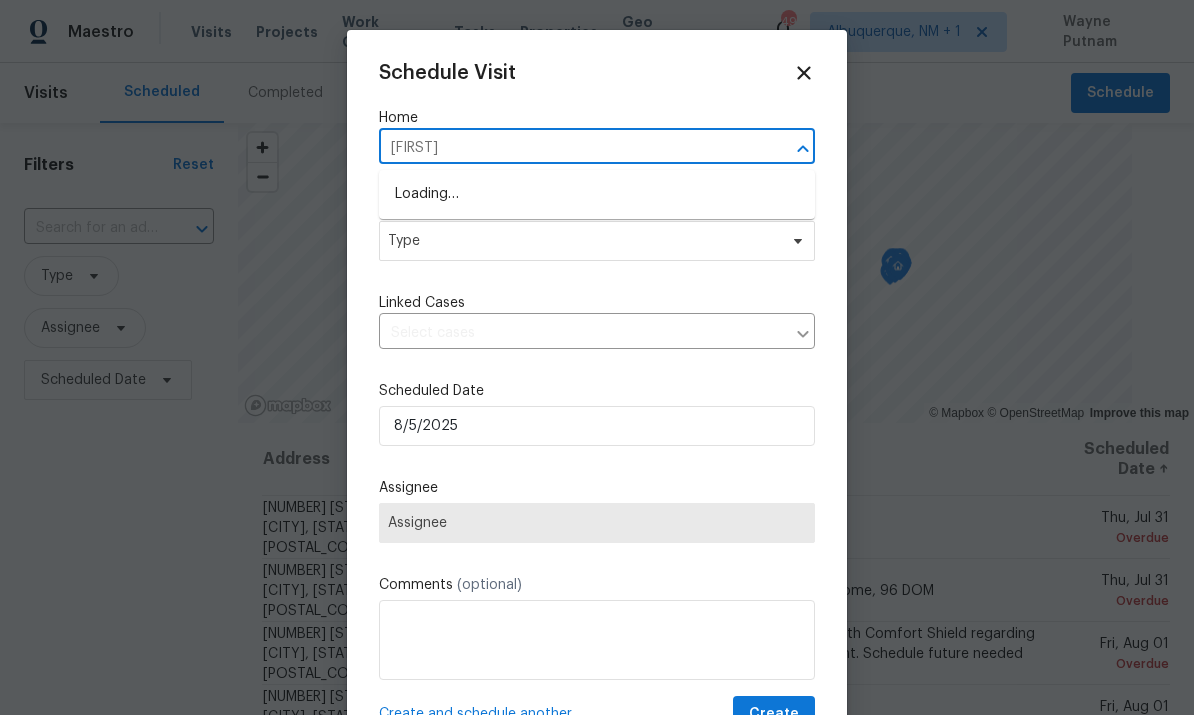 type on "[FIRST]" 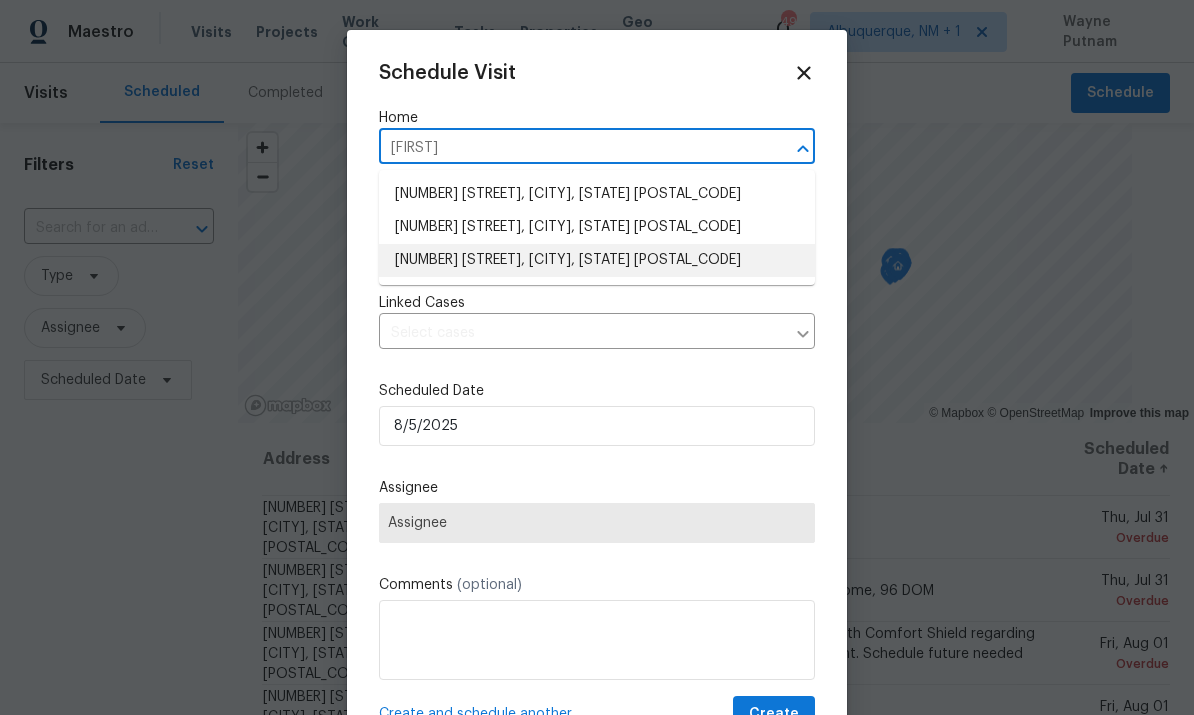 click on "[NUMBER] [STREET], [CITY], [STATE] [POSTAL_CODE]" at bounding box center [597, 260] 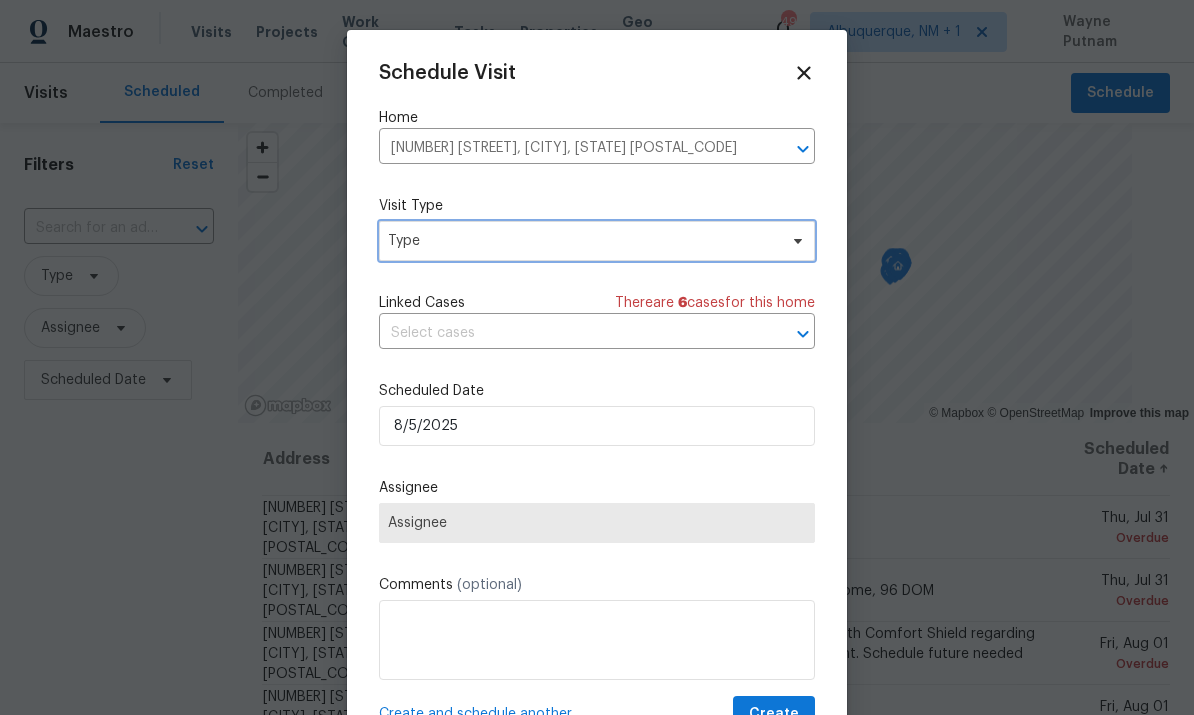 click 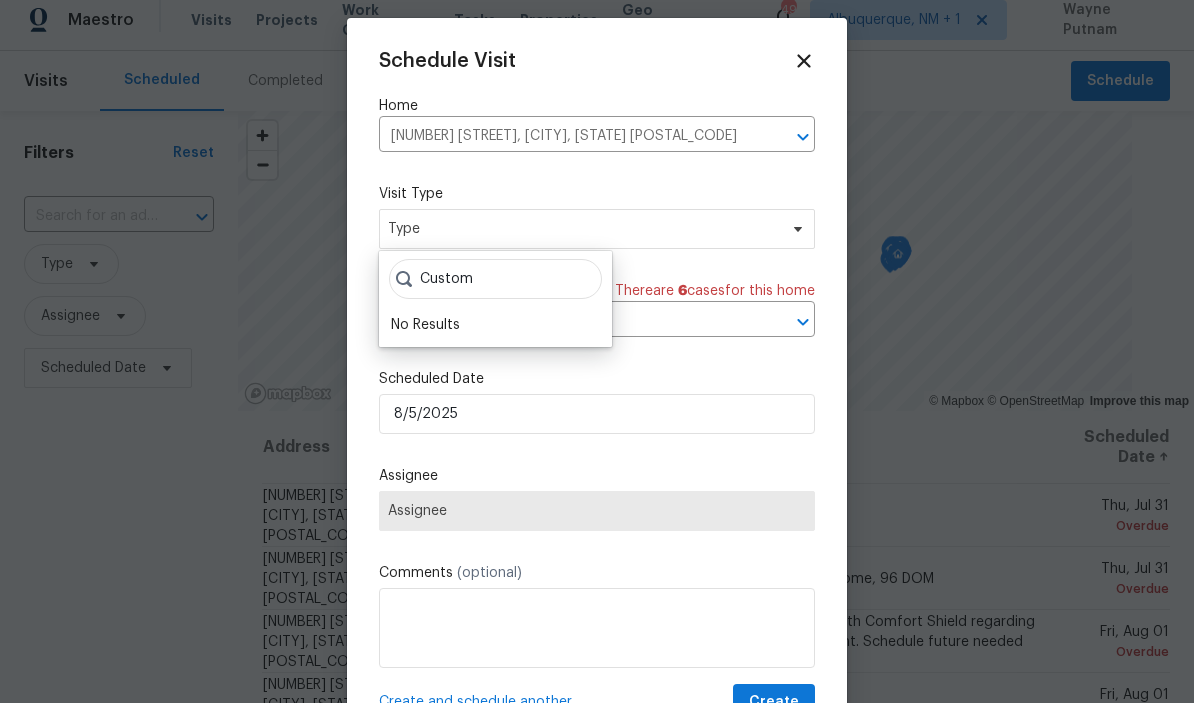 scroll, scrollTop: 12, scrollLeft: 0, axis: vertical 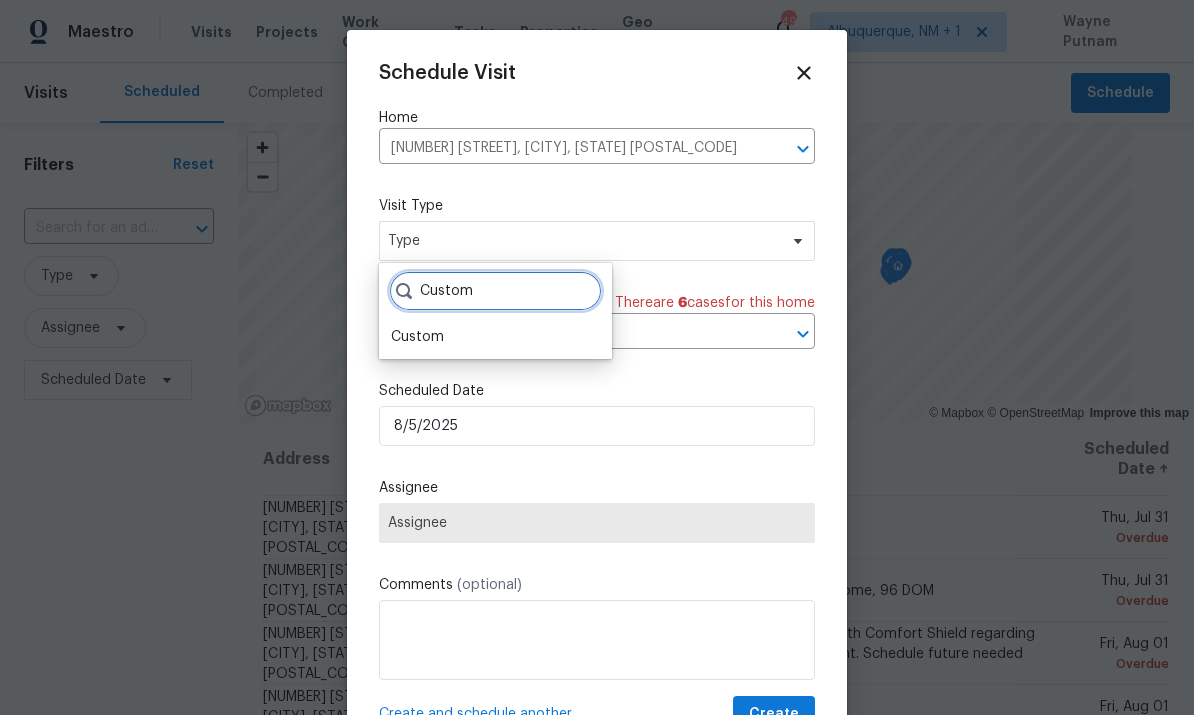 type on "Custom" 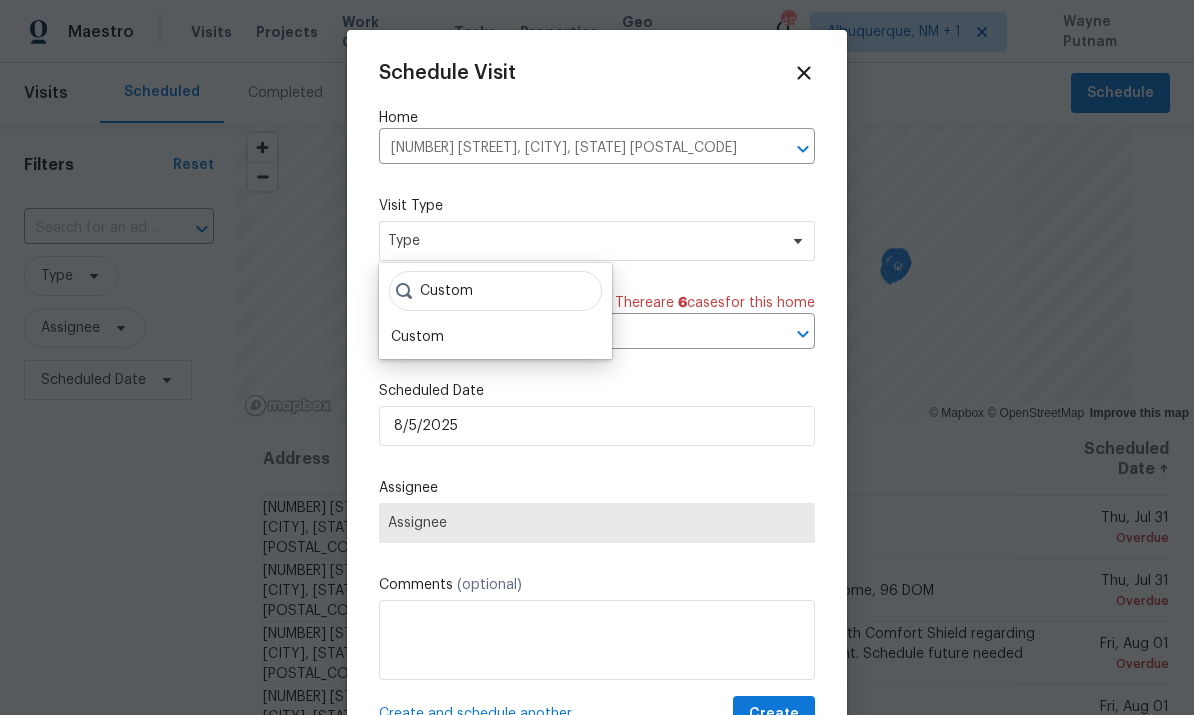 click on "Custom" at bounding box center [417, 337] 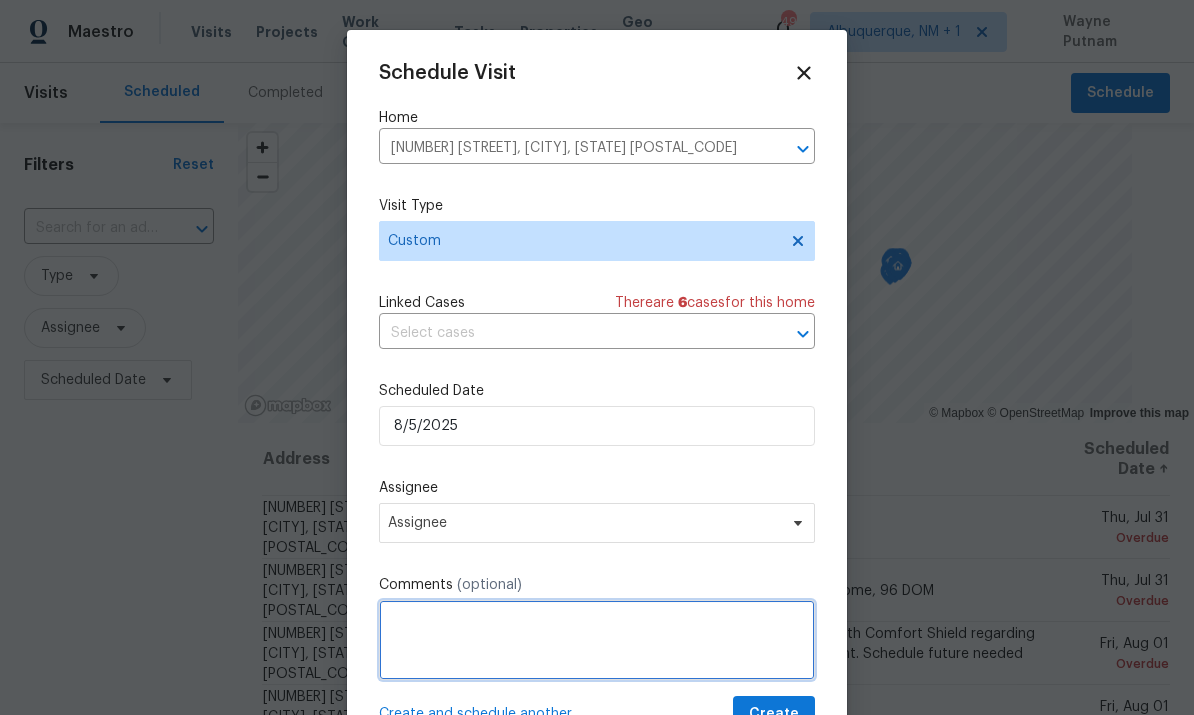 click at bounding box center [597, 640] 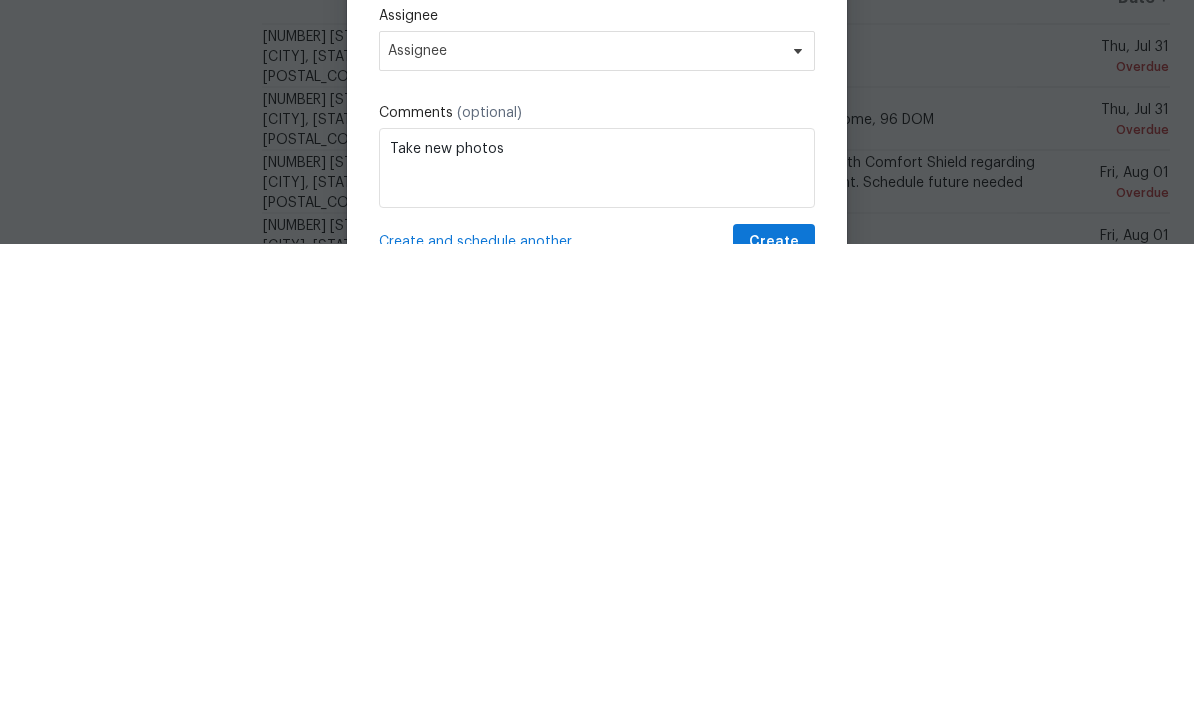 scroll, scrollTop: 75, scrollLeft: 0, axis: vertical 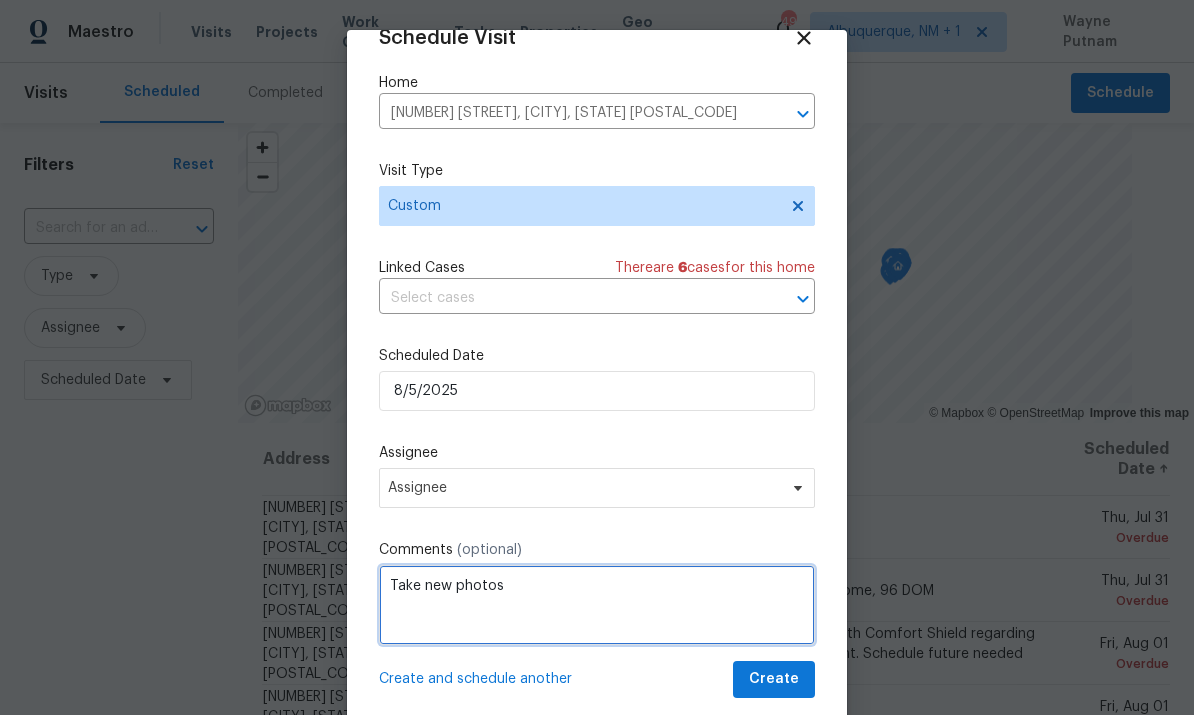 type on "Take new photos" 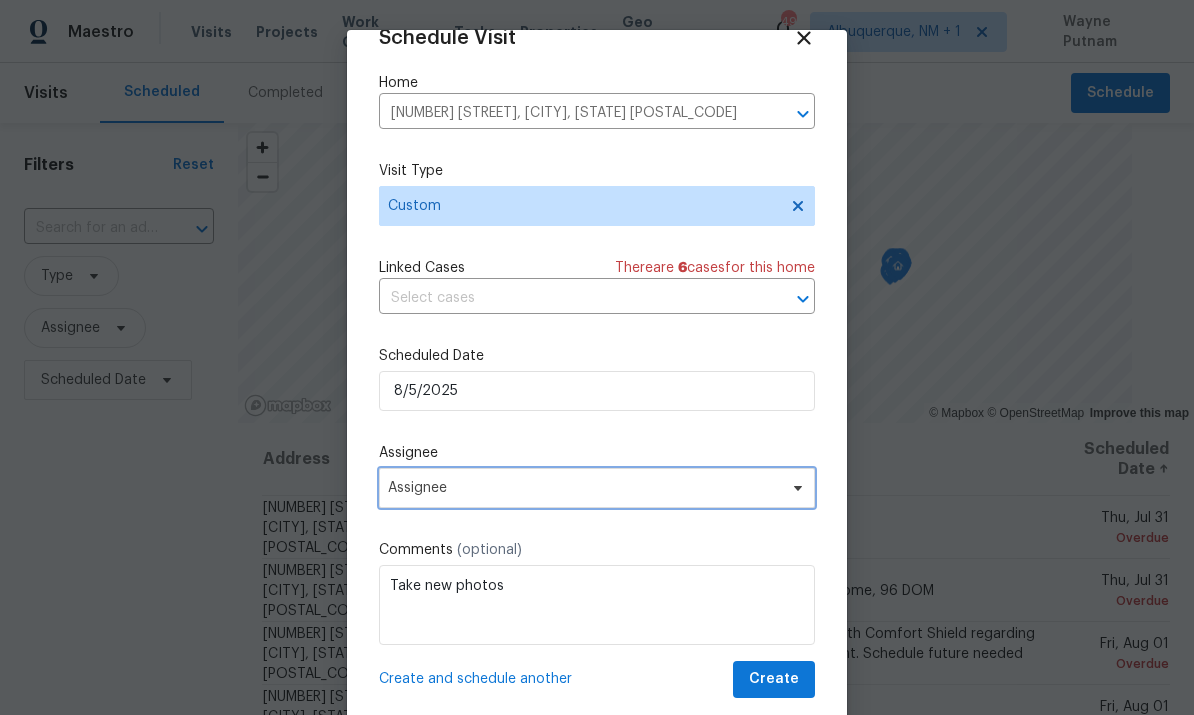 click 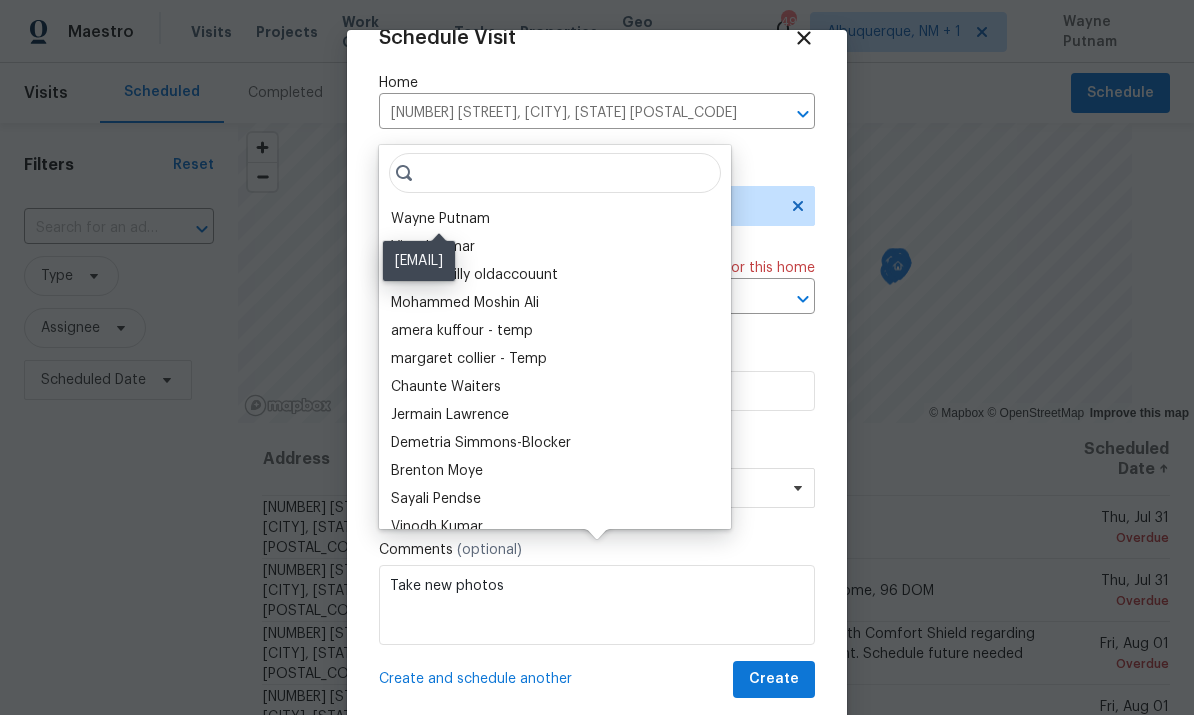 click on "Wayne Putnam" at bounding box center (440, 219) 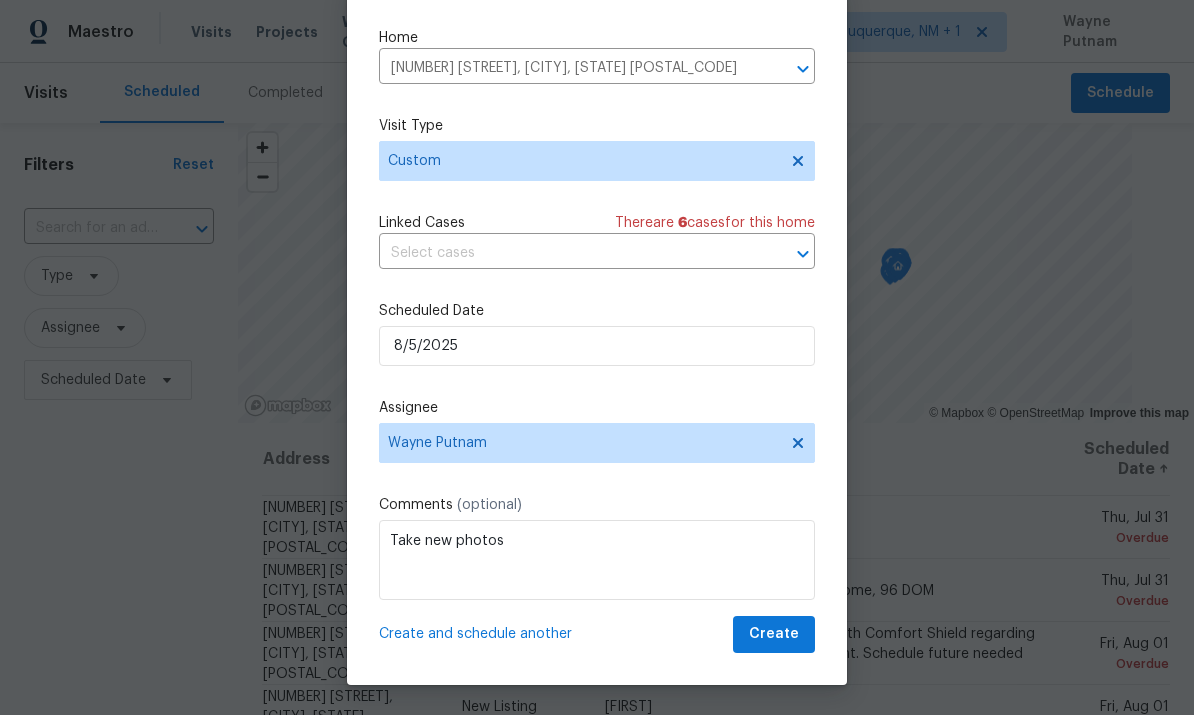scroll, scrollTop: 45, scrollLeft: 0, axis: vertical 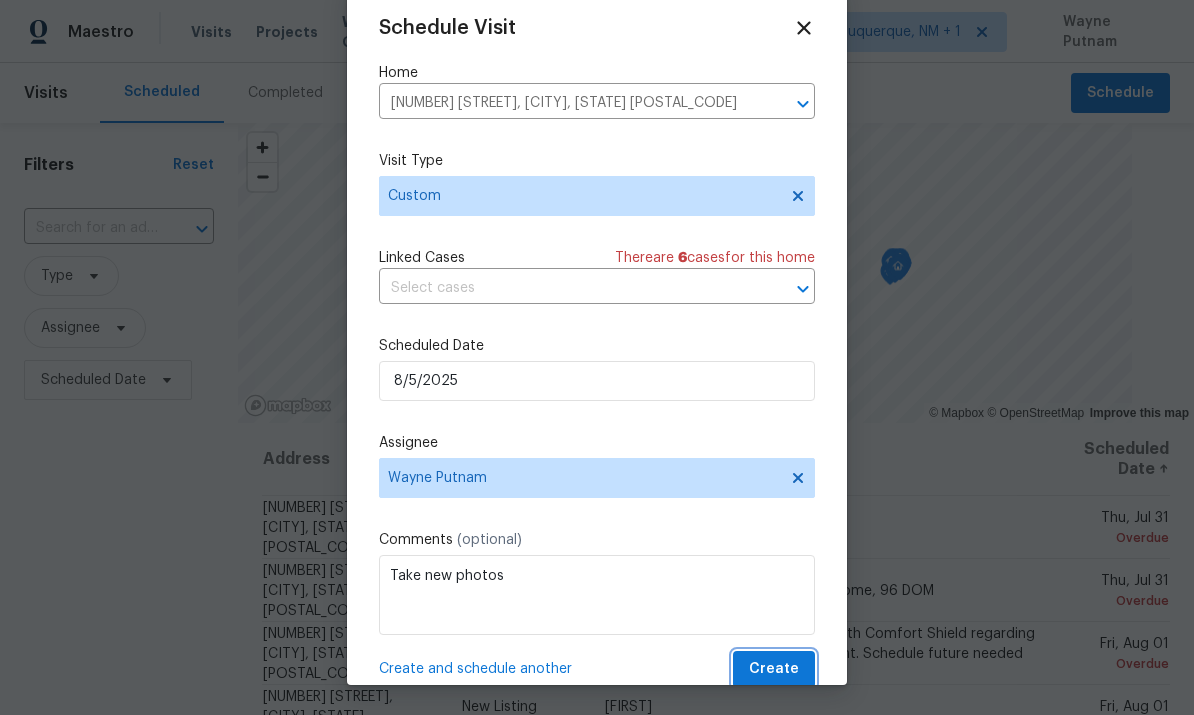 click on "Create" at bounding box center (774, 669) 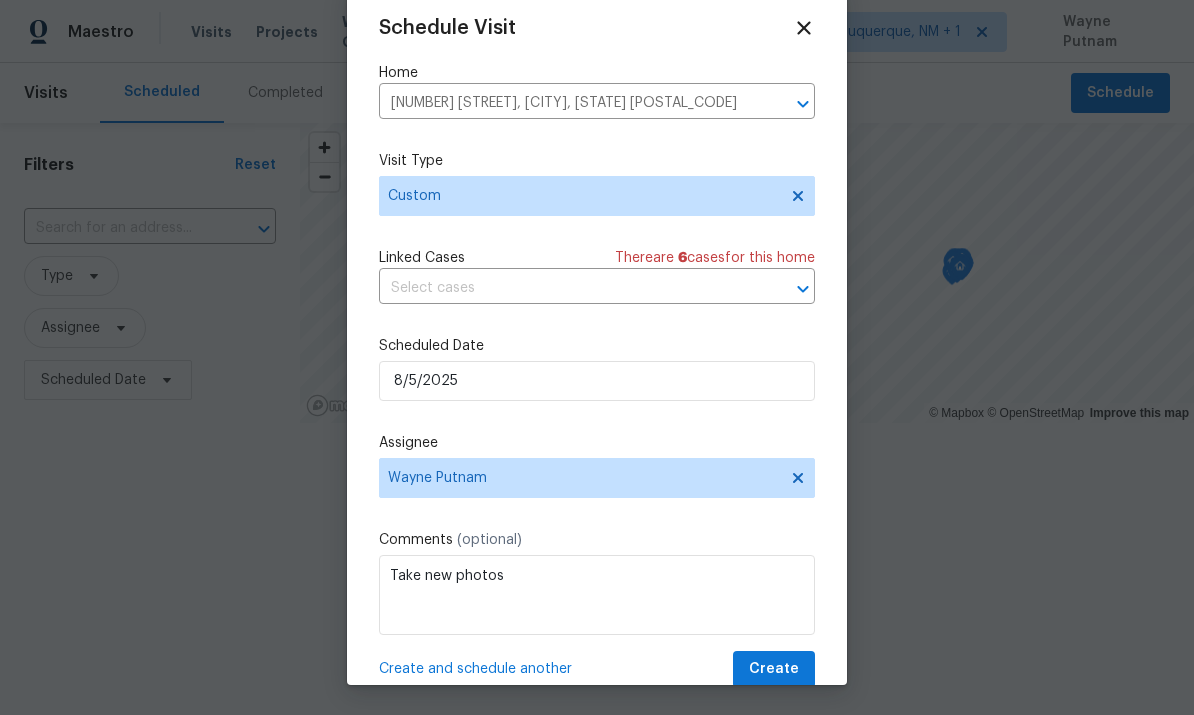 scroll, scrollTop: 0, scrollLeft: 0, axis: both 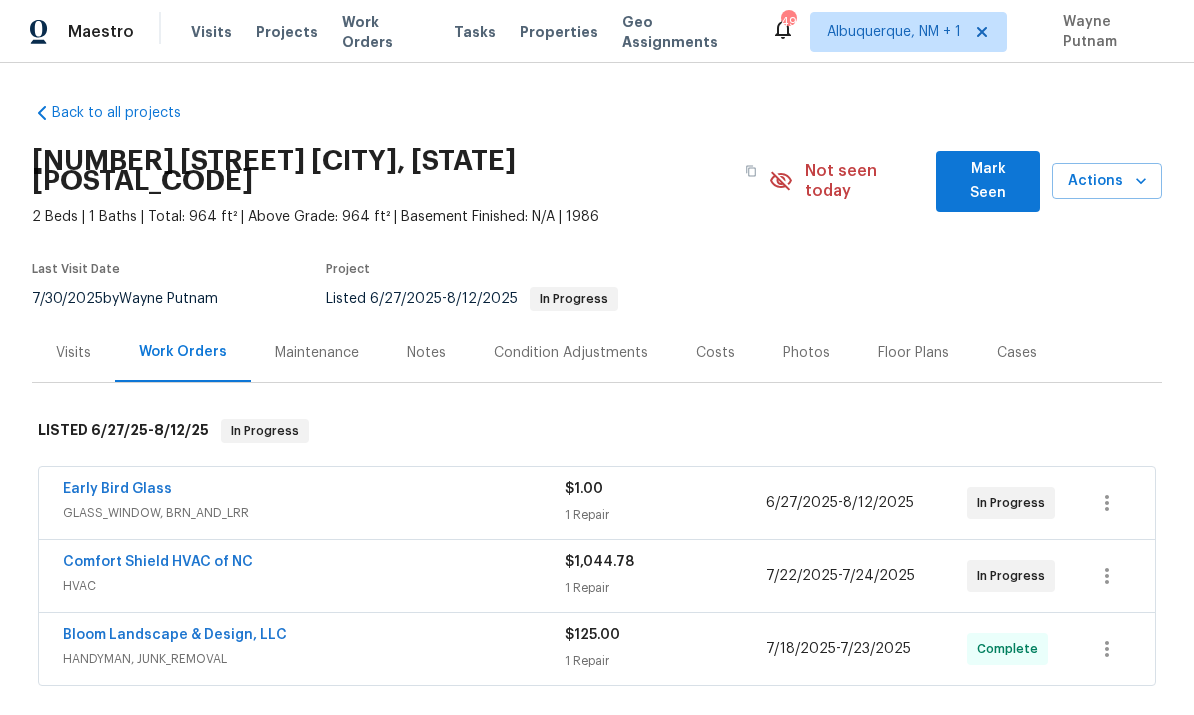 click on "Mark Seen" at bounding box center (988, 181) 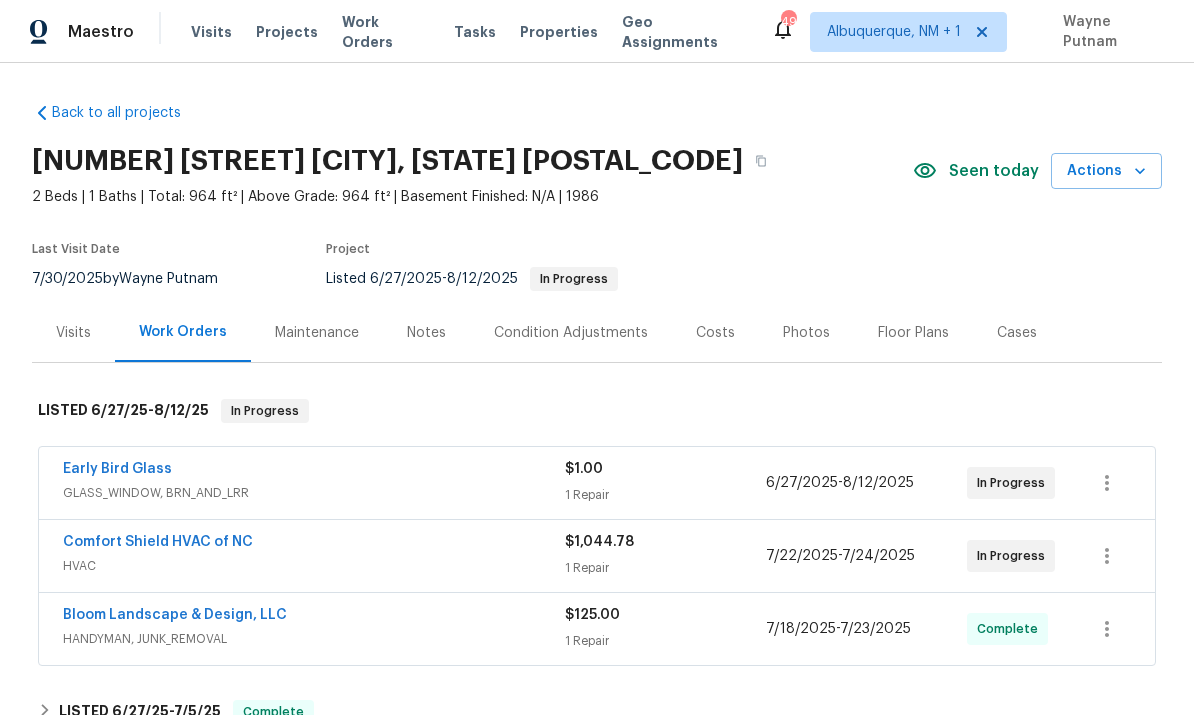 click on "GLASS_WINDOW, BRN_AND_LRR" at bounding box center [314, 493] 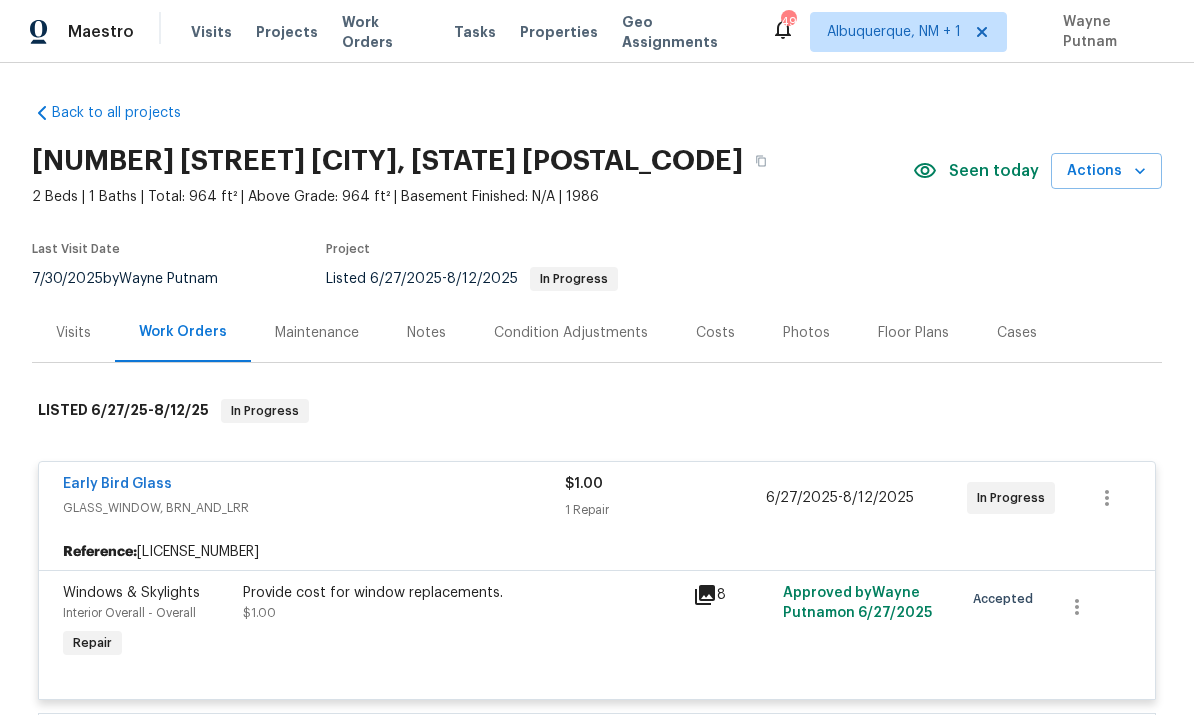 click on "Early Bird Glass" at bounding box center [117, 484] 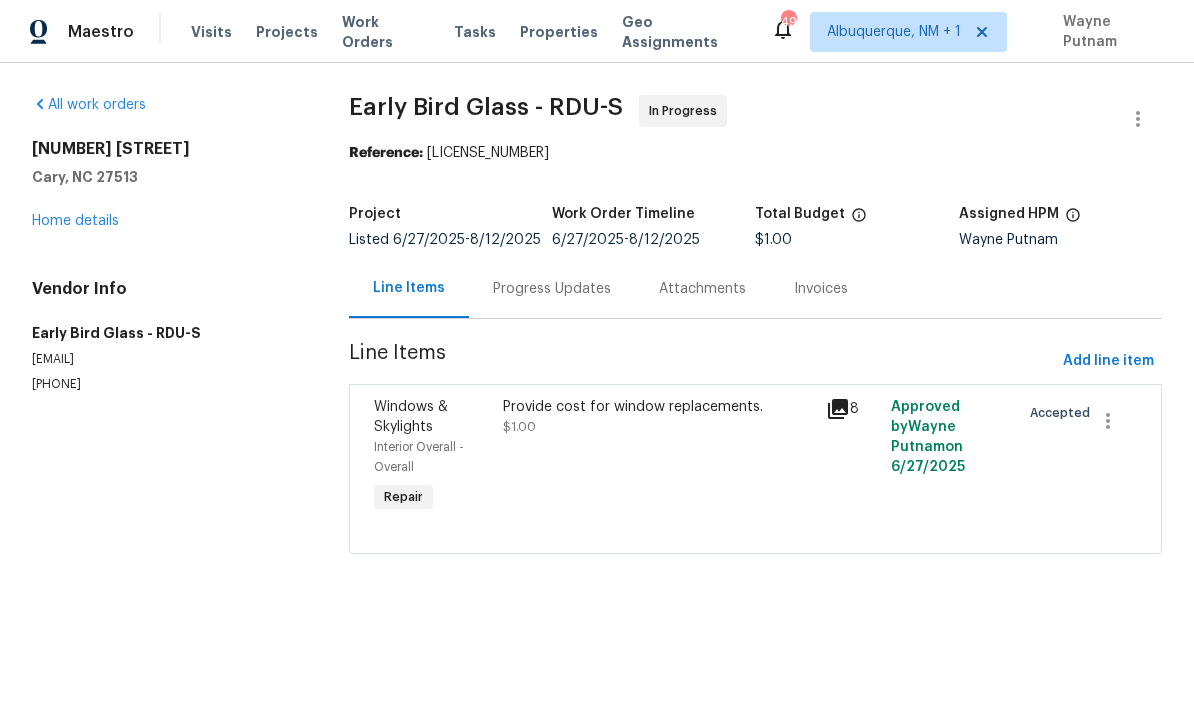 click on "Progress Updates" at bounding box center [552, 289] 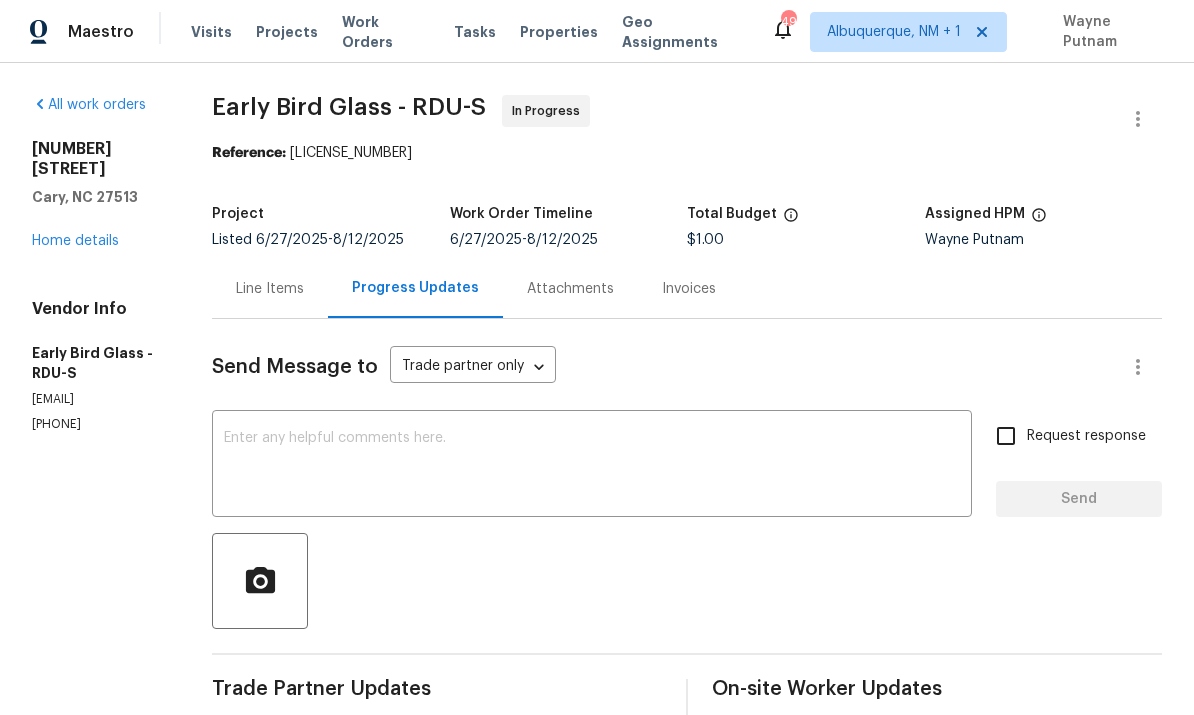 scroll, scrollTop: 0, scrollLeft: 0, axis: both 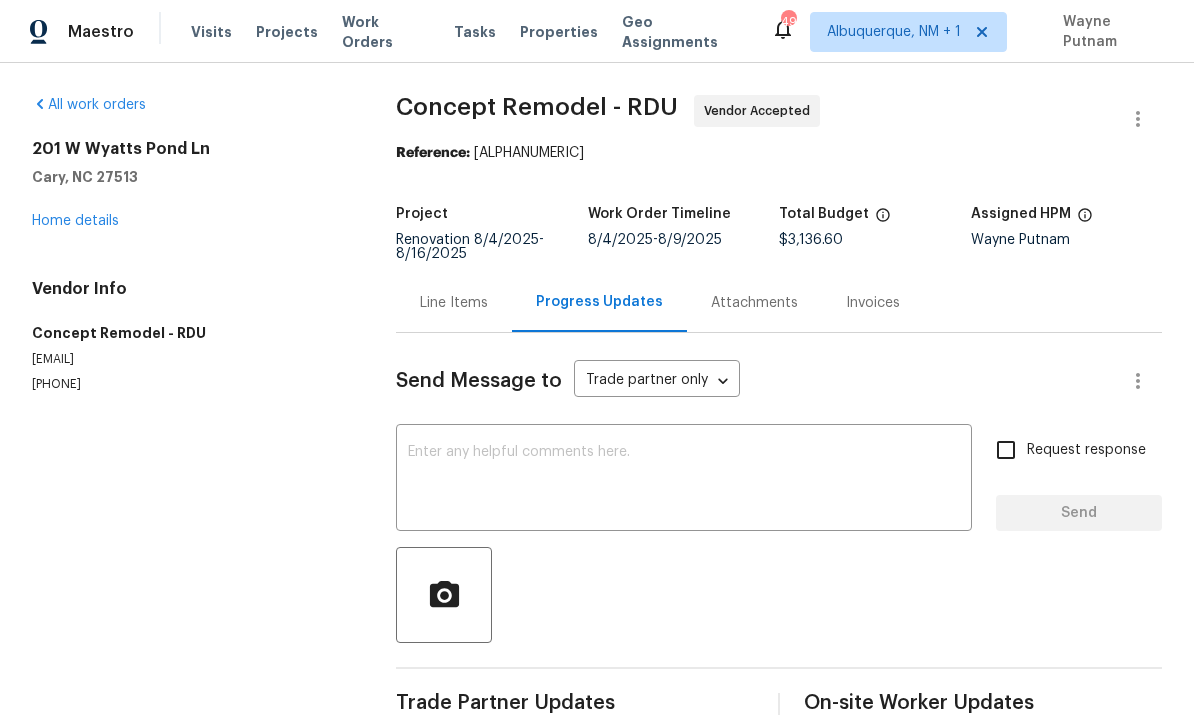 click on "Home details" at bounding box center (75, 221) 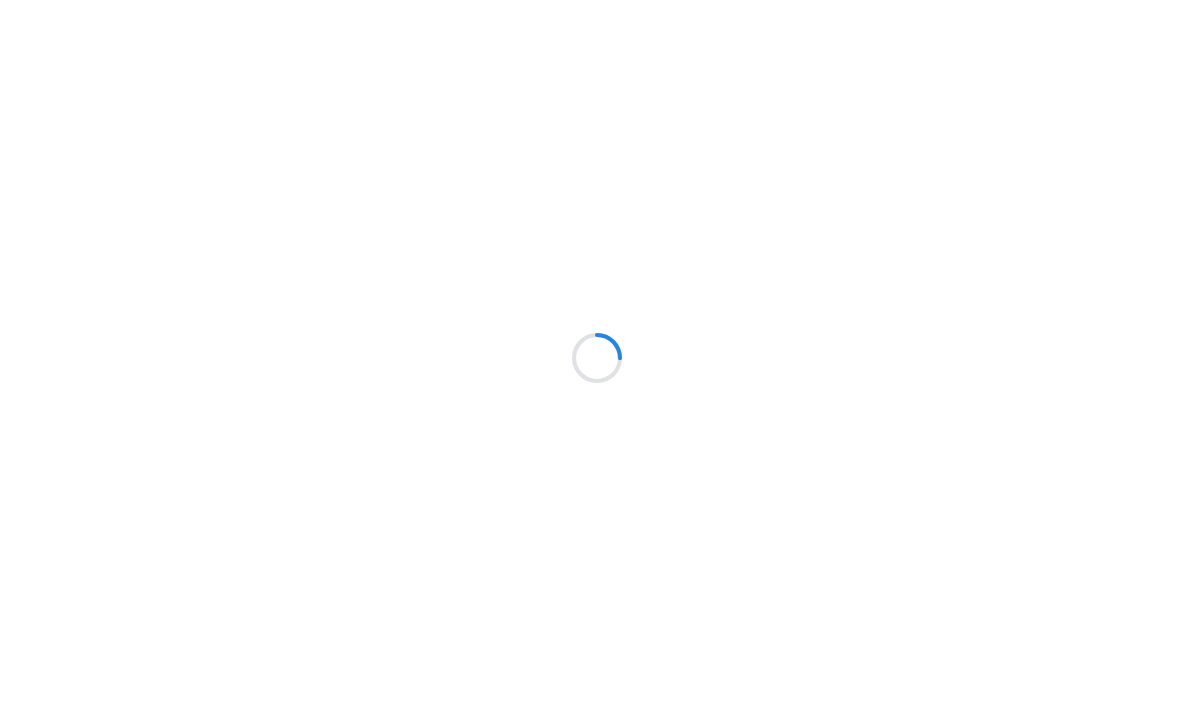scroll, scrollTop: 0, scrollLeft: 0, axis: both 